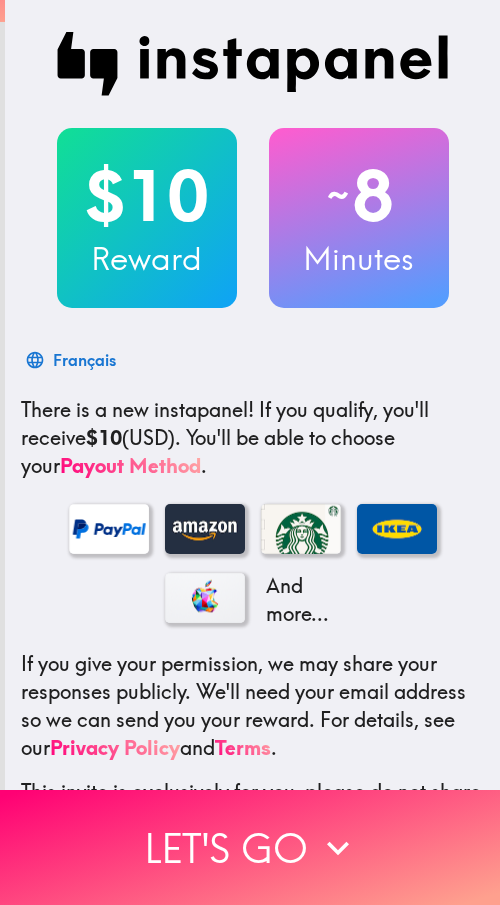 scroll, scrollTop: 0, scrollLeft: 0, axis: both 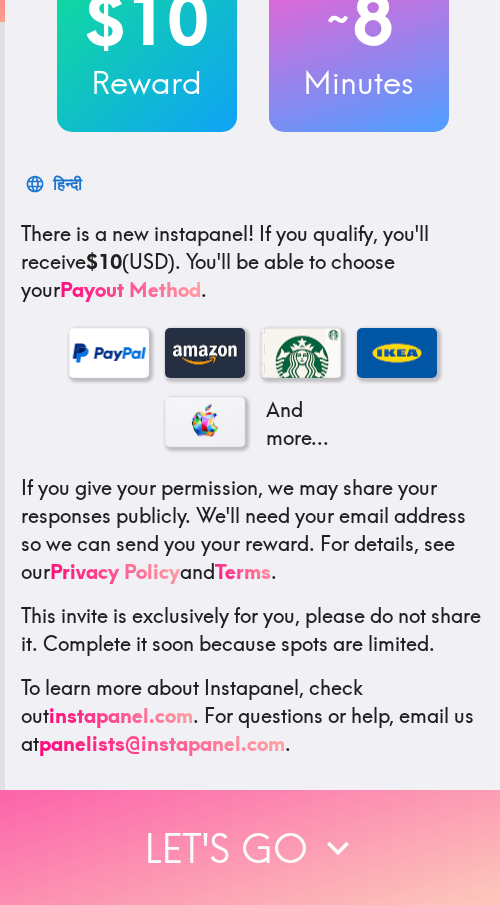 click on "Let's go" at bounding box center (250, 847) 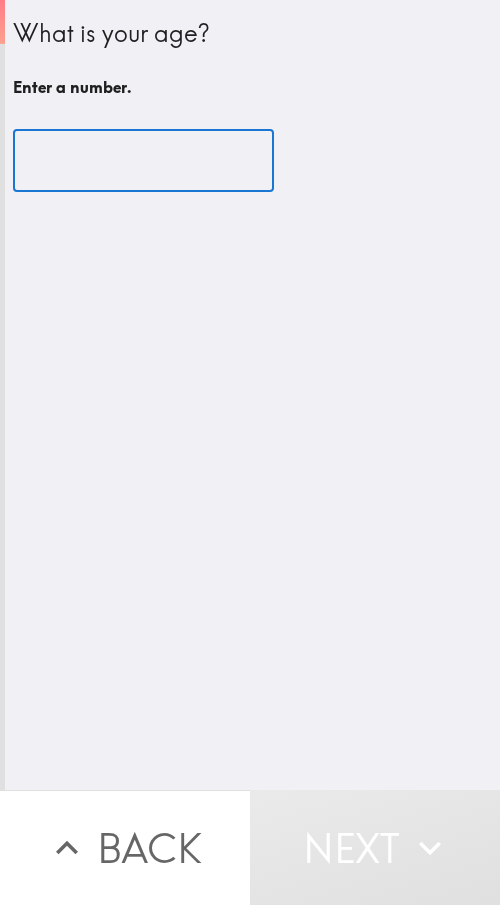 click at bounding box center (143, 161) 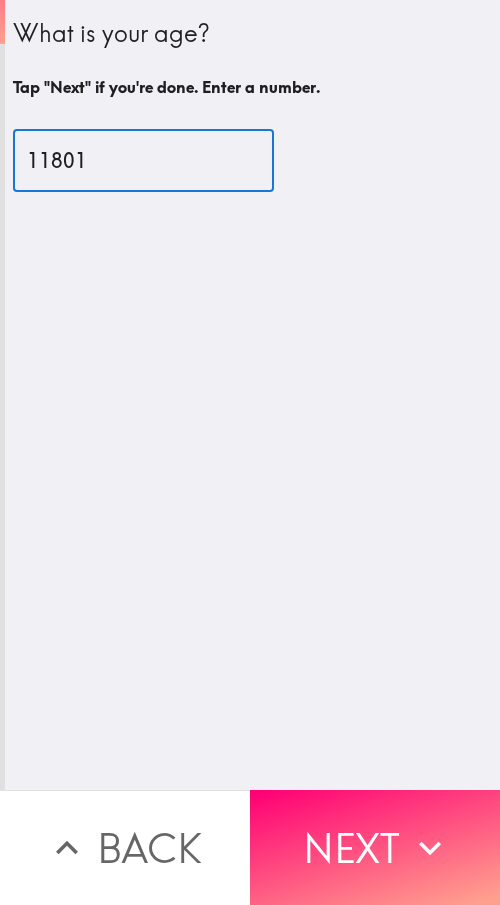 type on "11801" 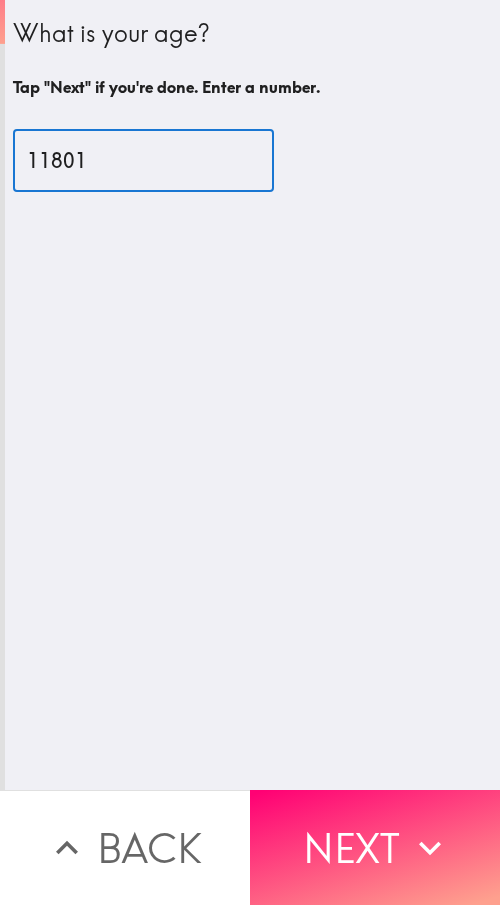 drag, startPoint x: 95, startPoint y: 164, endPoint x: -13, endPoint y: 150, distance: 108.903625 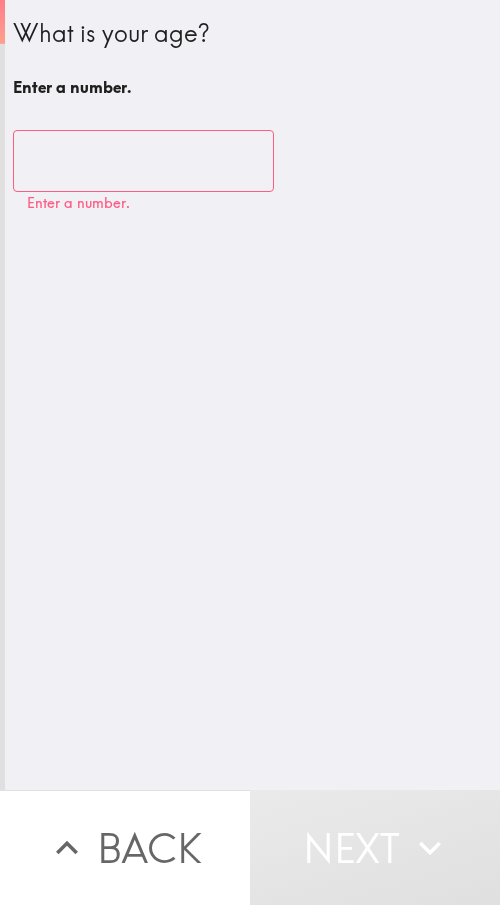 click at bounding box center [143, 161] 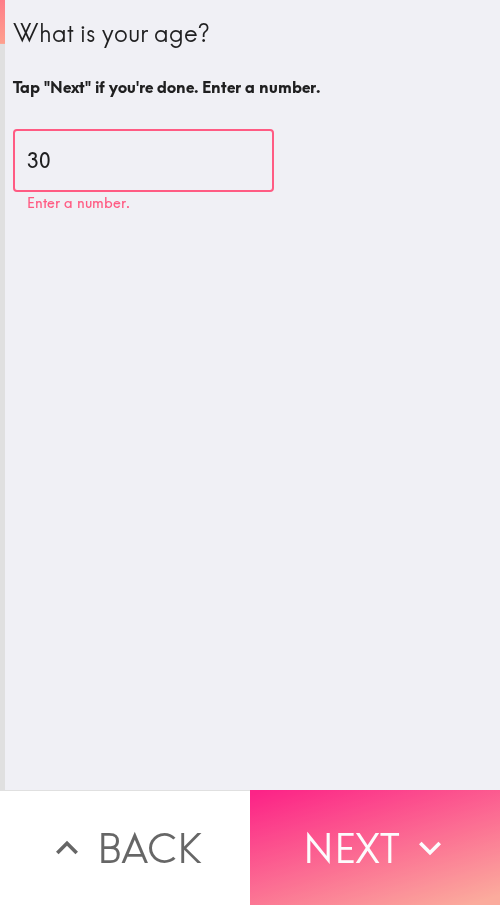 type on "30" 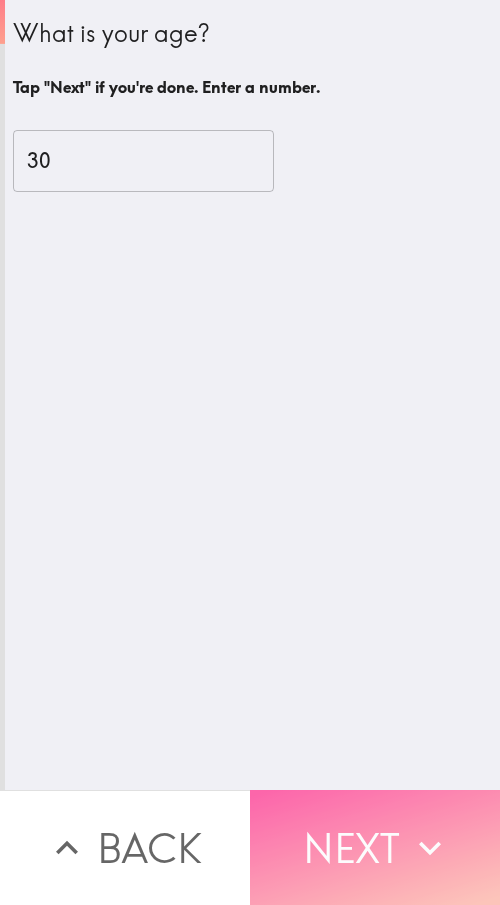click on "Next" at bounding box center (375, 847) 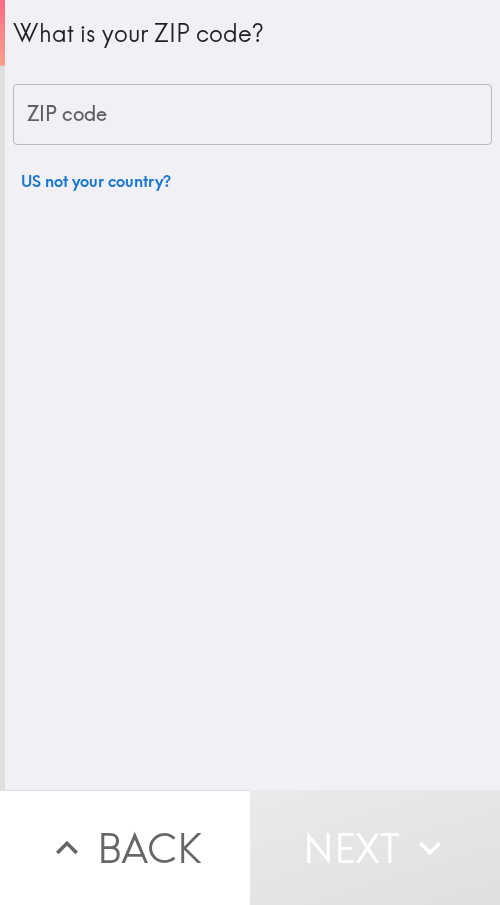 click on "ZIP code" at bounding box center (252, 115) 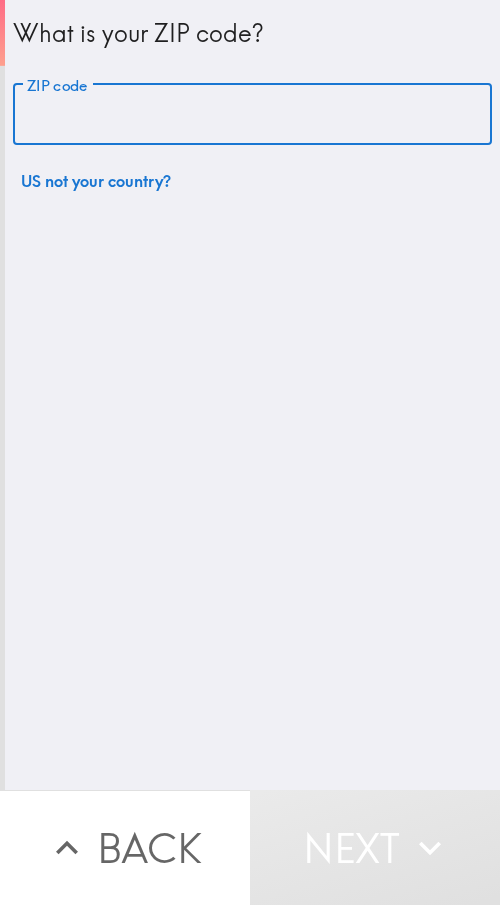 paste on "11801" 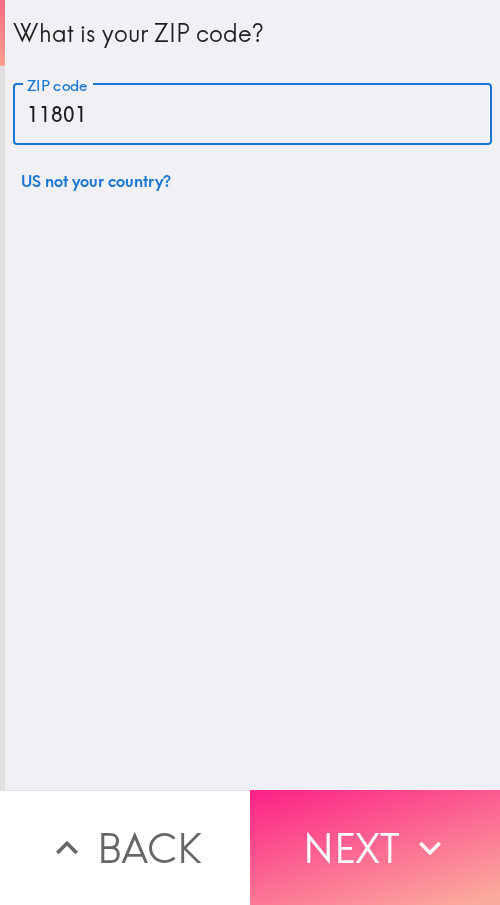 type on "11801" 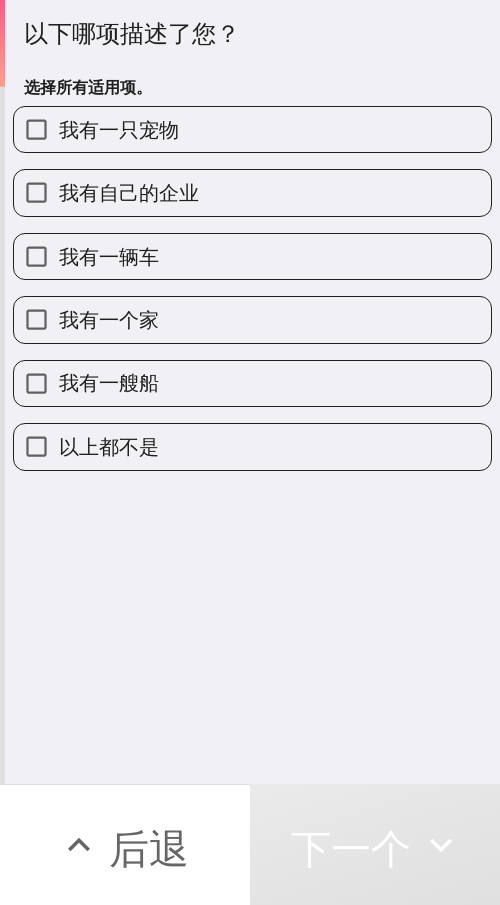 click on "我有自己的企业" at bounding box center [129, 192] 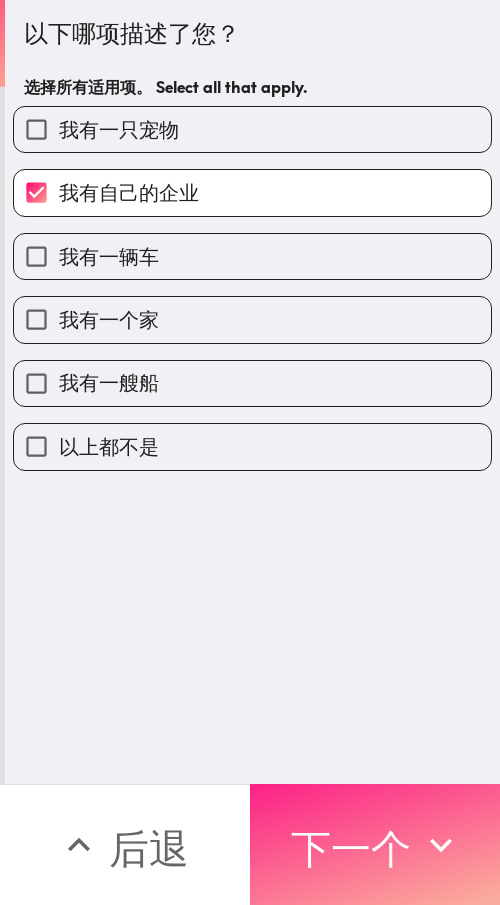 click on "下一个" at bounding box center (351, 848) 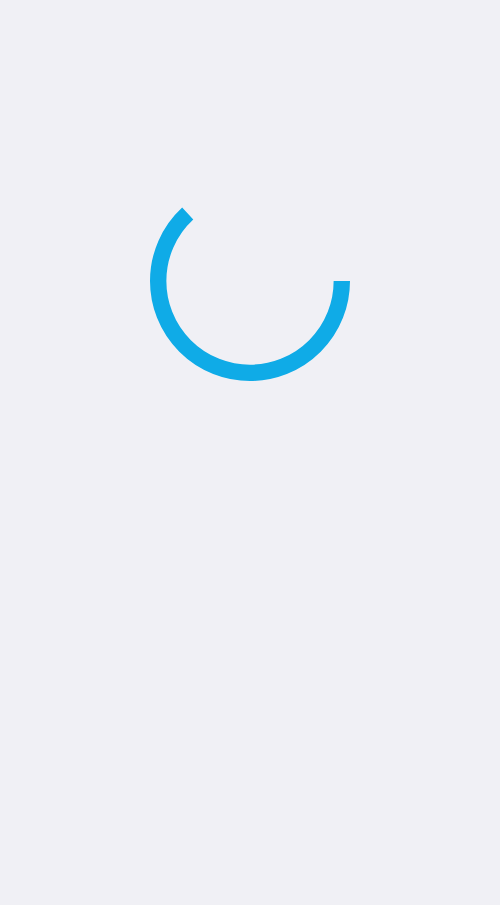 scroll, scrollTop: 0, scrollLeft: 0, axis: both 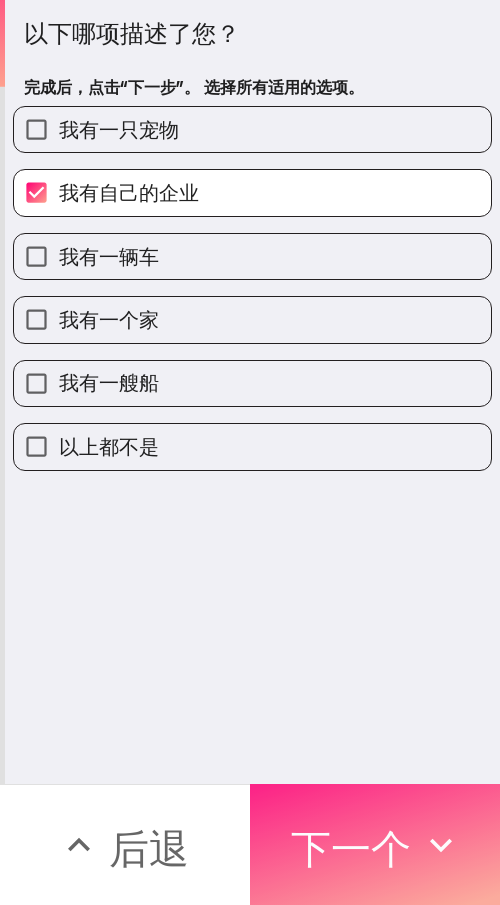 click on "下一个" at bounding box center (351, 845) 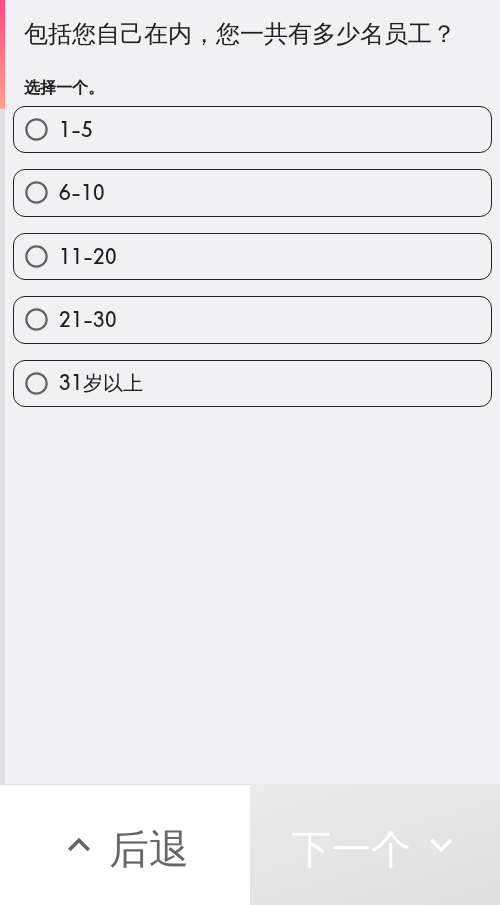 click on "21-30" at bounding box center [252, 319] 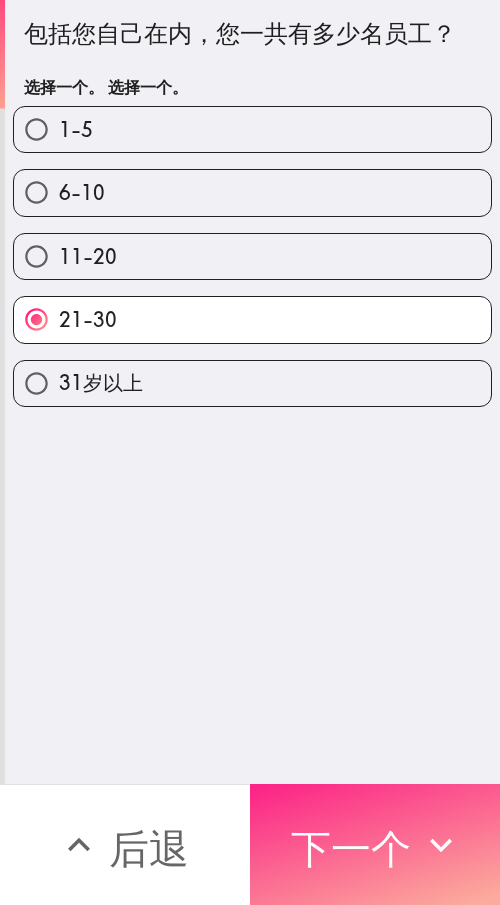 click on "下一个" at bounding box center (351, 845) 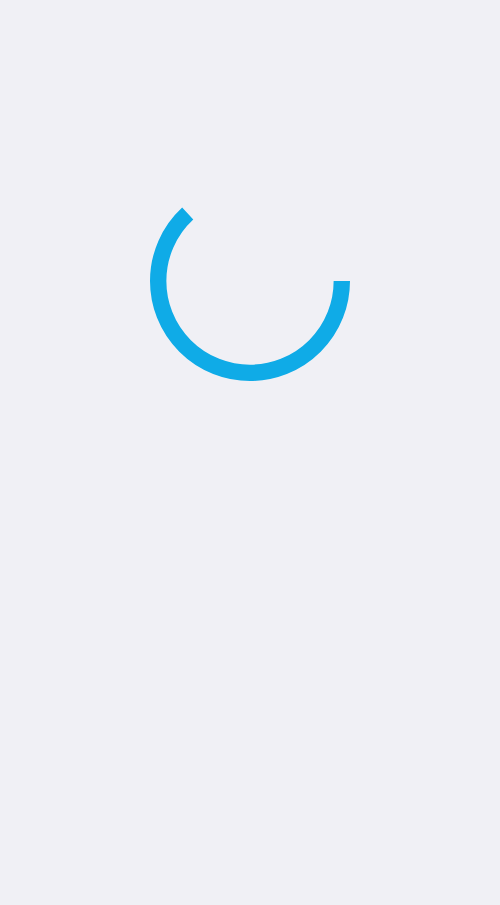 scroll, scrollTop: 0, scrollLeft: 0, axis: both 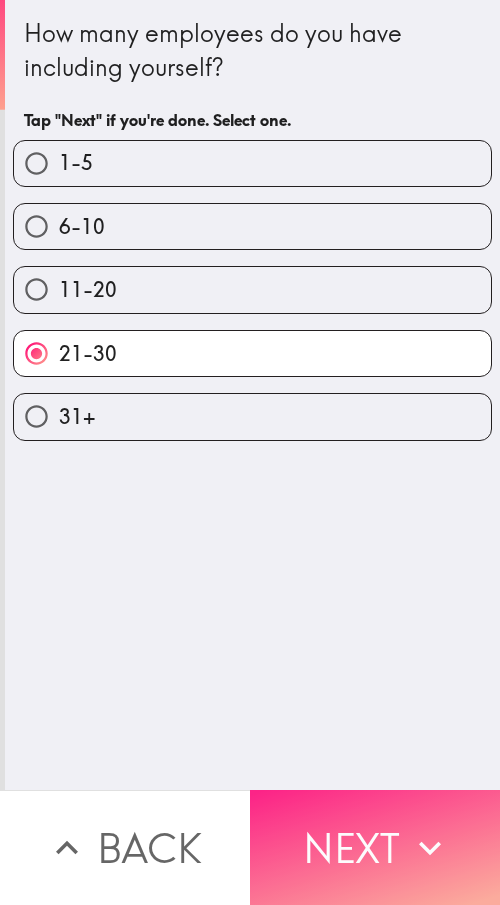 click on "Next" at bounding box center [375, 847] 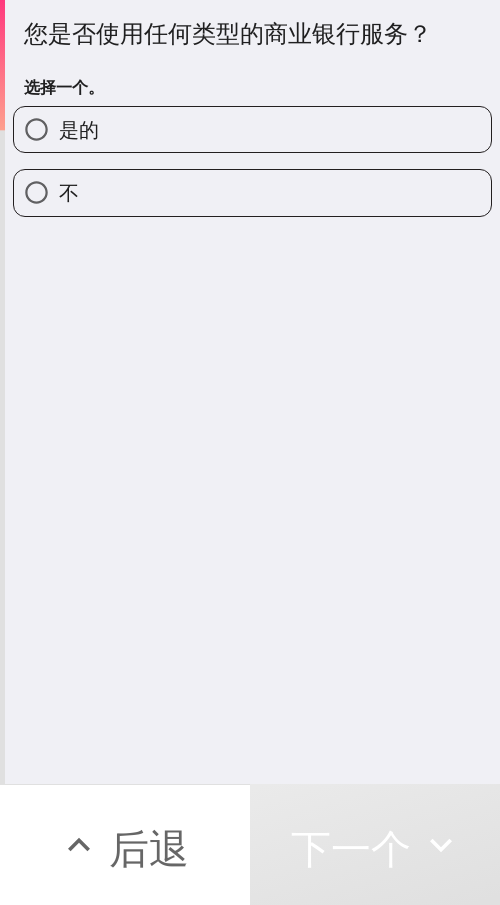 click on "您是否使用任何类型的商业银行服务？ 选择一个。 是的 不" at bounding box center [252, 392] 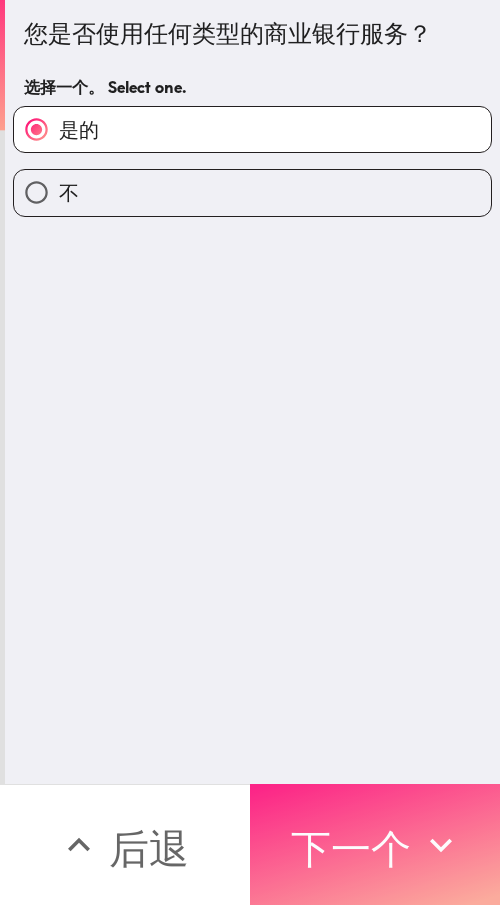 click on "下一个" at bounding box center [351, 848] 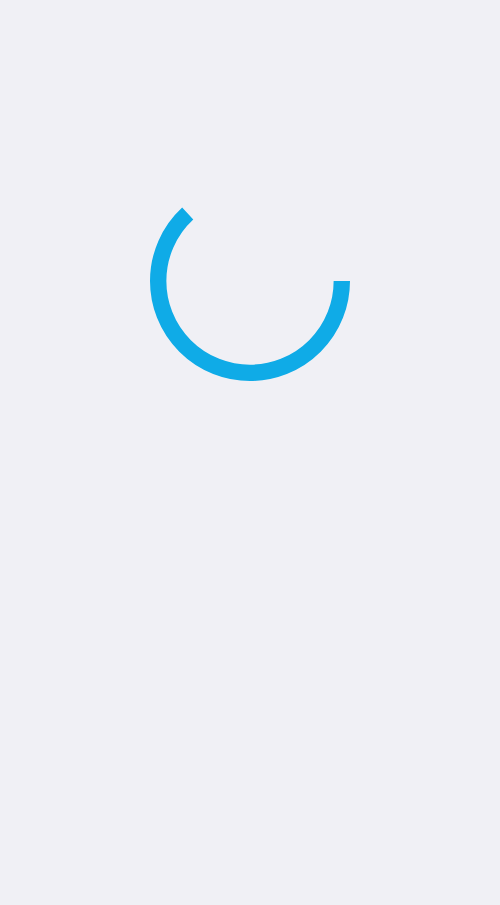 scroll, scrollTop: 0, scrollLeft: 0, axis: both 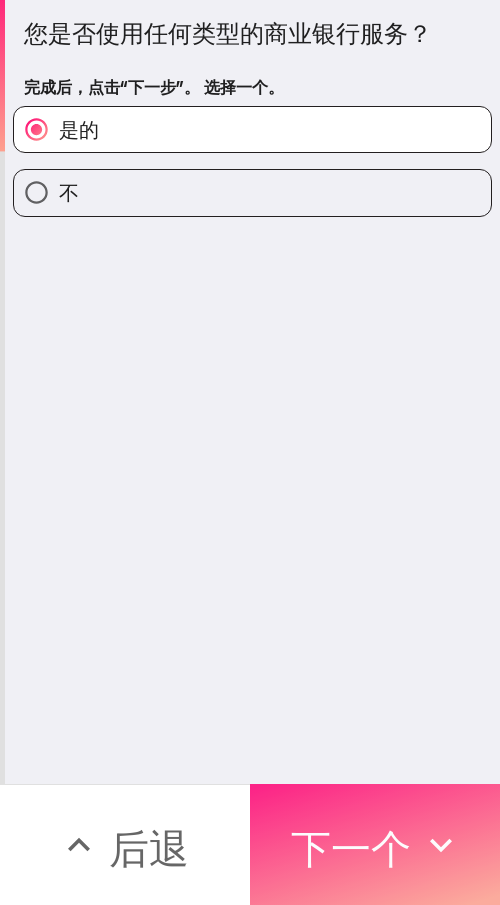 click on "下一个" at bounding box center [351, 848] 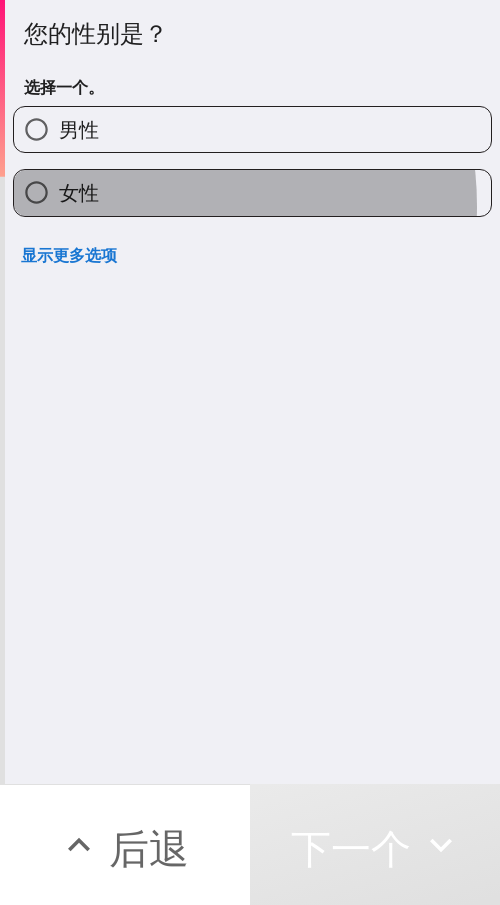 click on "女性" at bounding box center (252, 192) 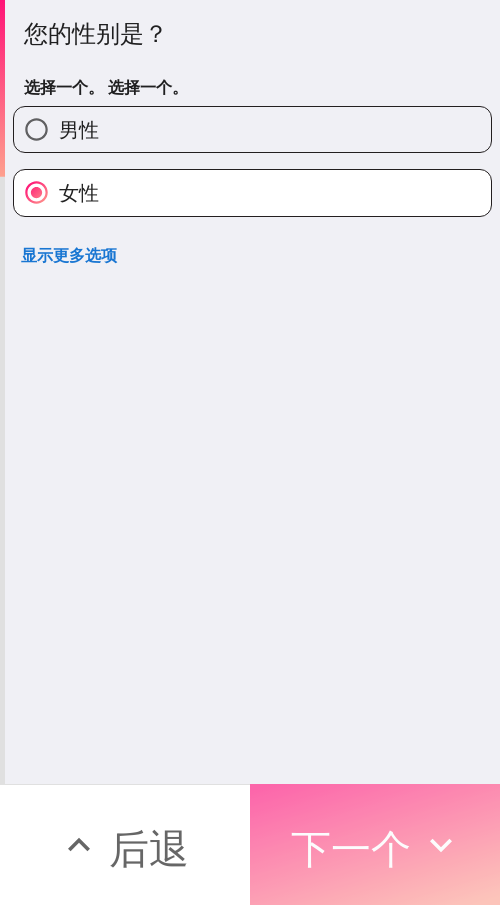 click on "下一个" at bounding box center (351, 848) 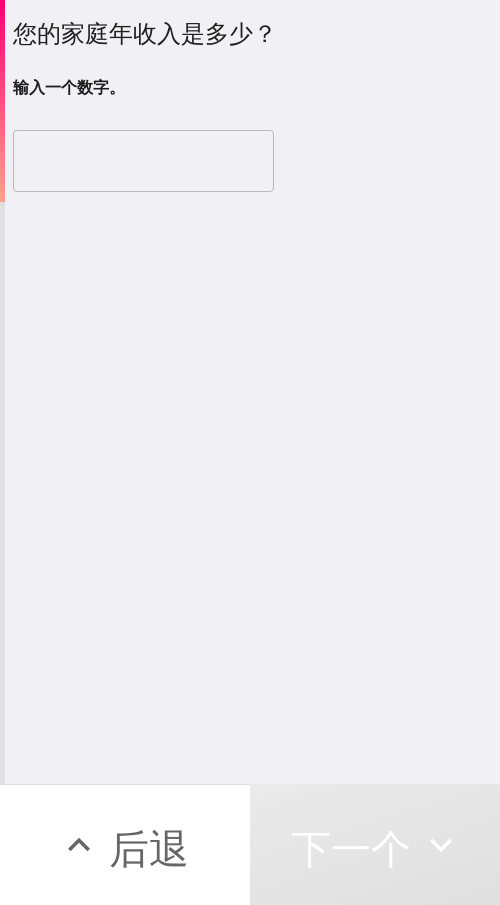 type 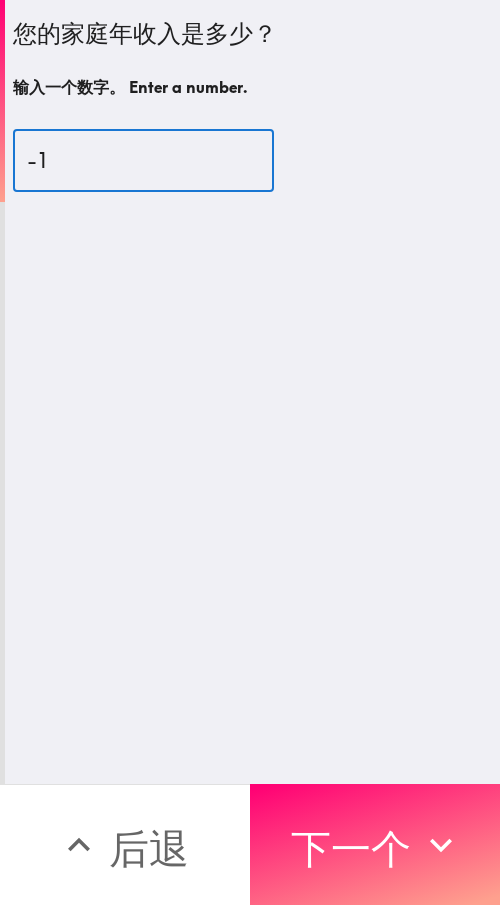 click on "-1" at bounding box center (143, 161) 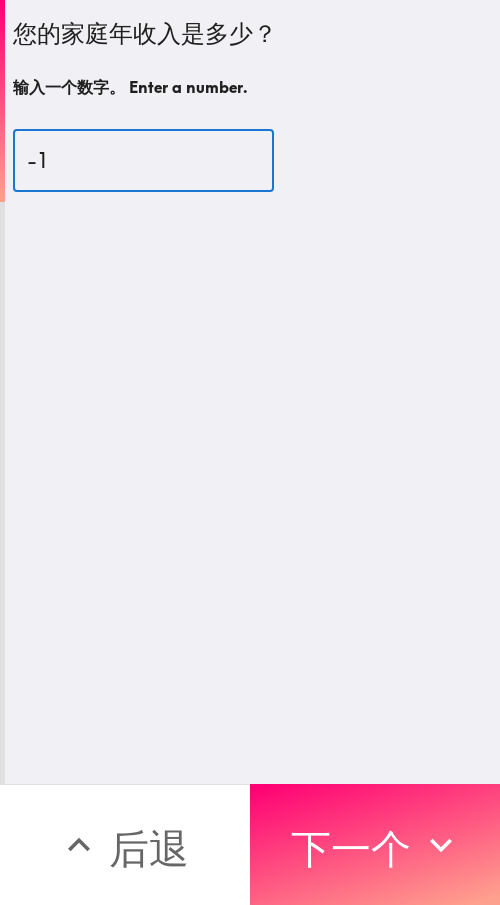 click on "-1" at bounding box center [143, 161] 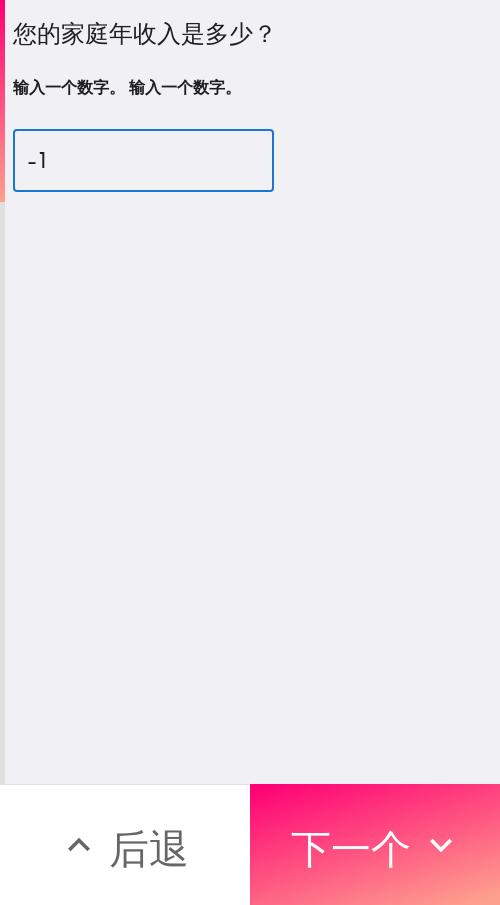 drag, startPoint x: 81, startPoint y: 174, endPoint x: -95, endPoint y: 172, distance: 176.01137 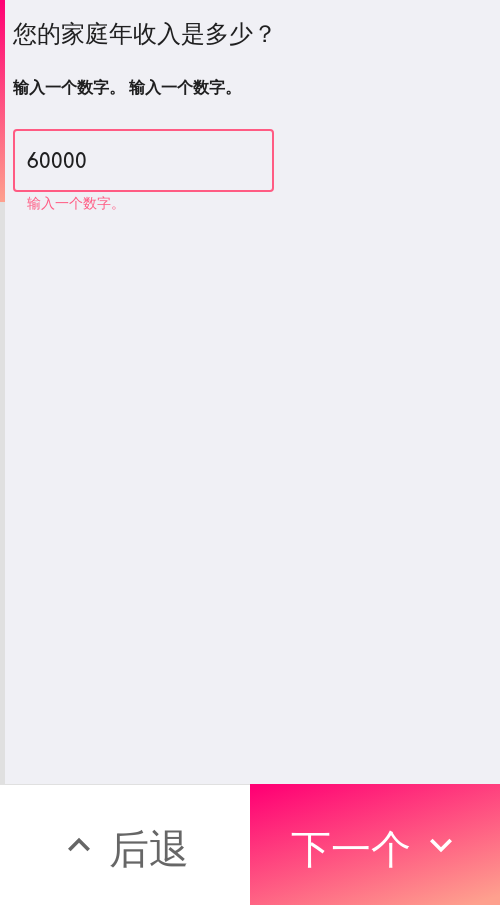 type on "60000" 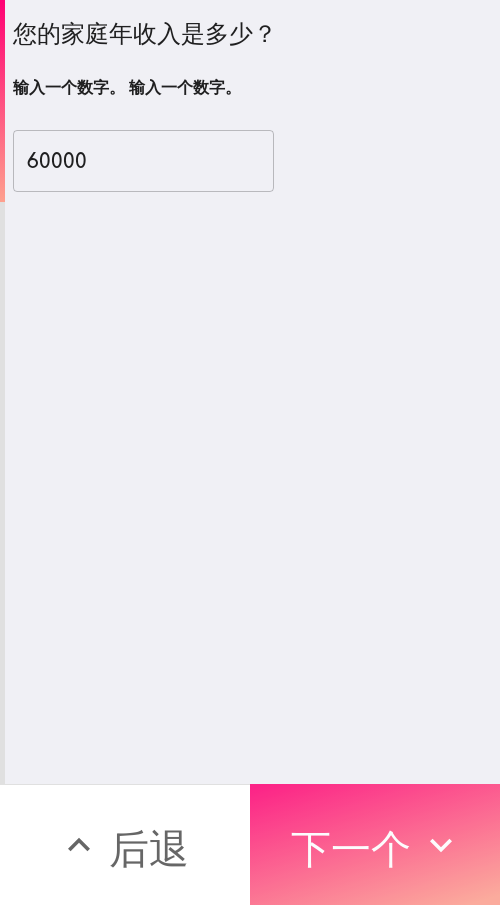 click on "下一个" at bounding box center (351, 848) 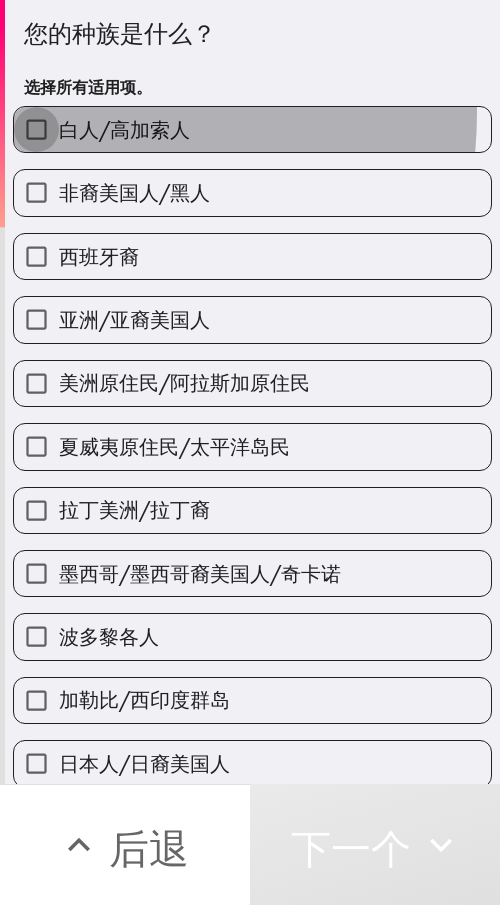click on "白人/高加索人" at bounding box center (36, 129) 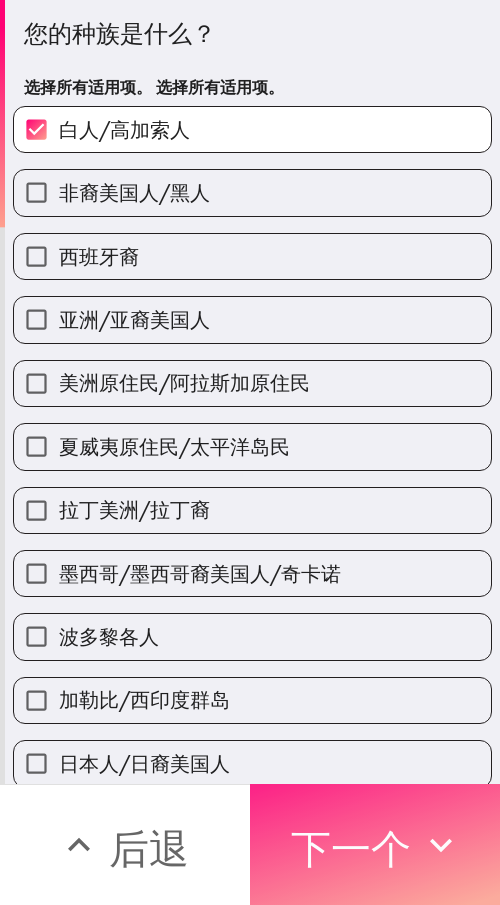 click 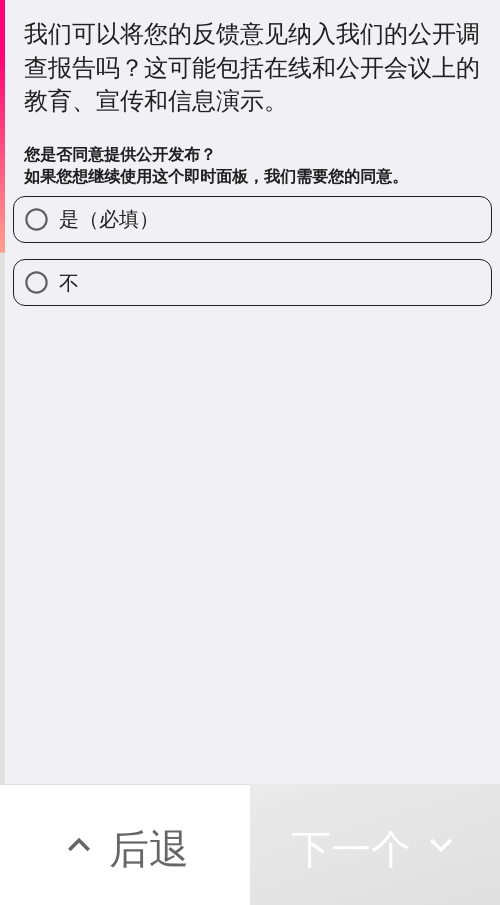 click on "是（必填）" at bounding box center (109, 218) 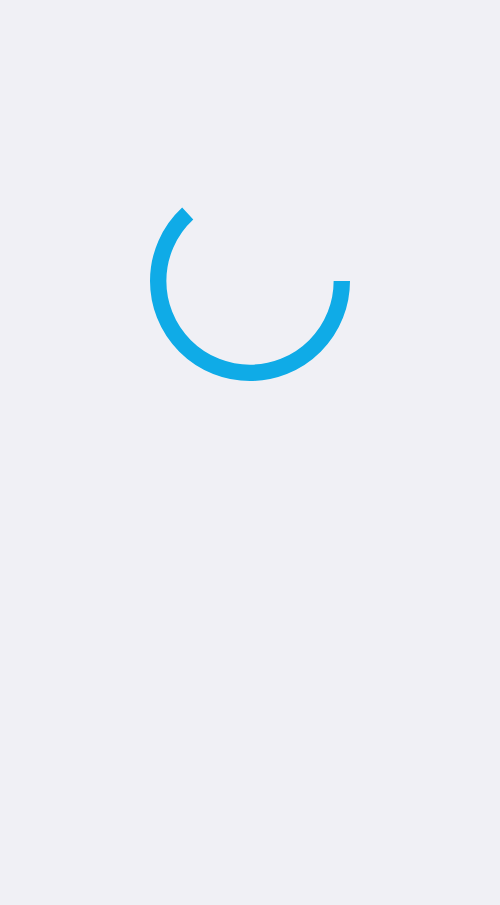 scroll, scrollTop: 0, scrollLeft: 0, axis: both 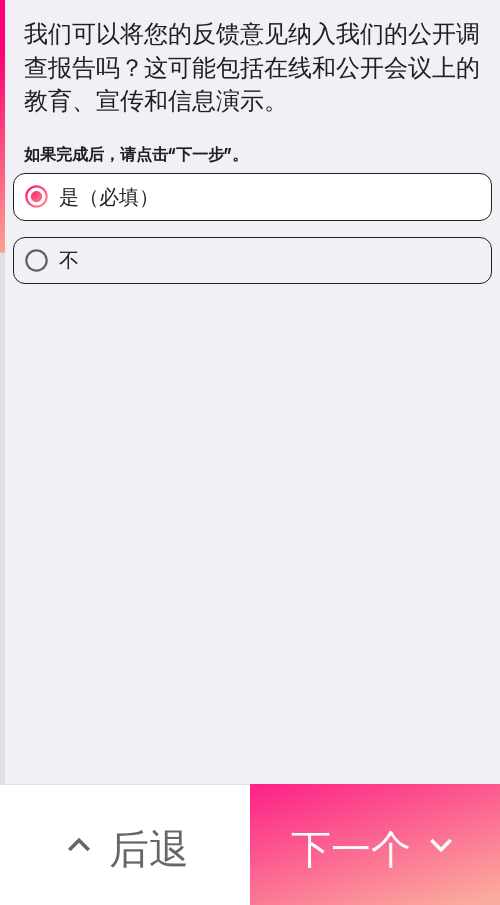 click on "下一个" at bounding box center (351, 848) 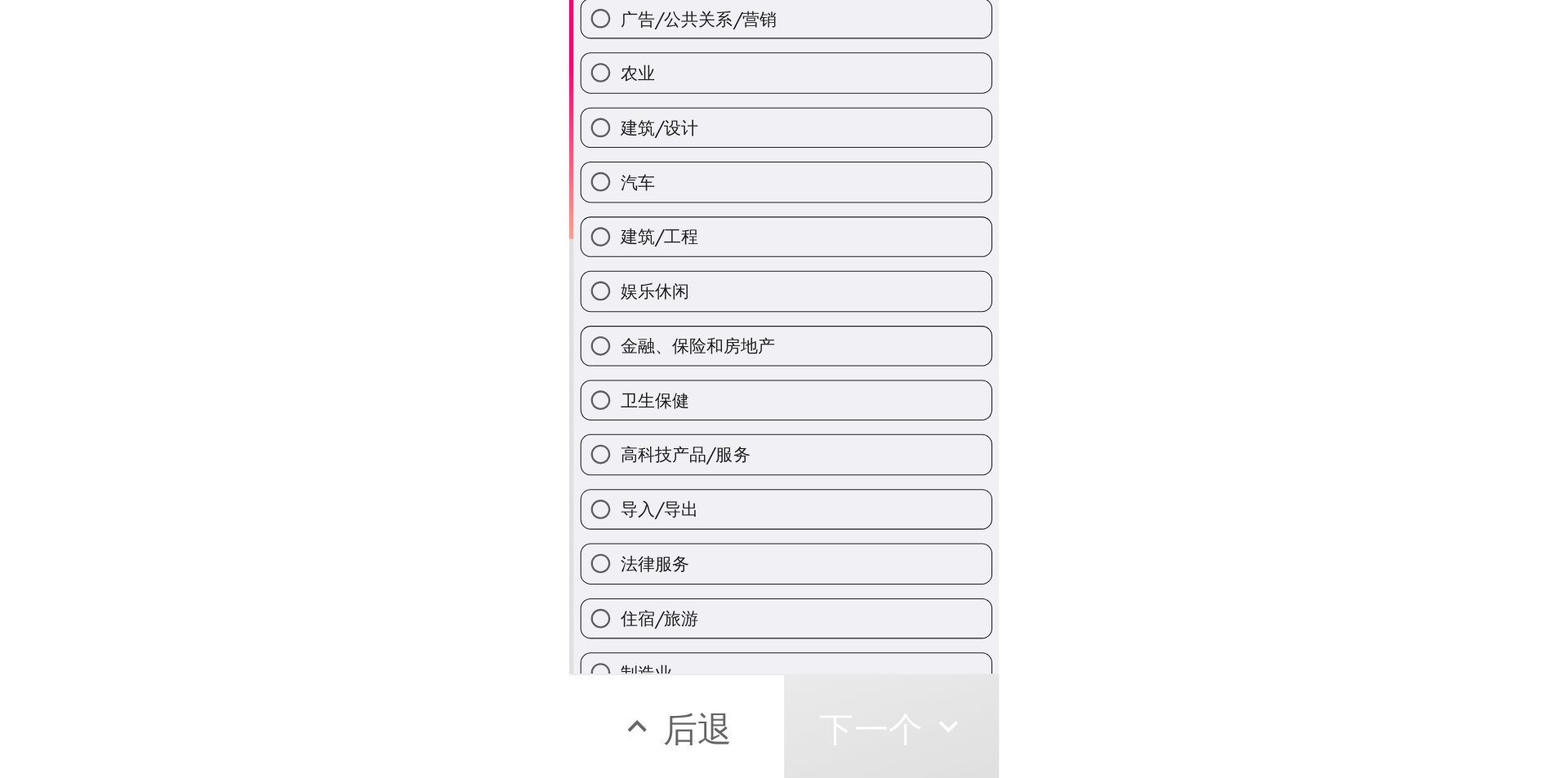 scroll, scrollTop: 82, scrollLeft: 0, axis: vertical 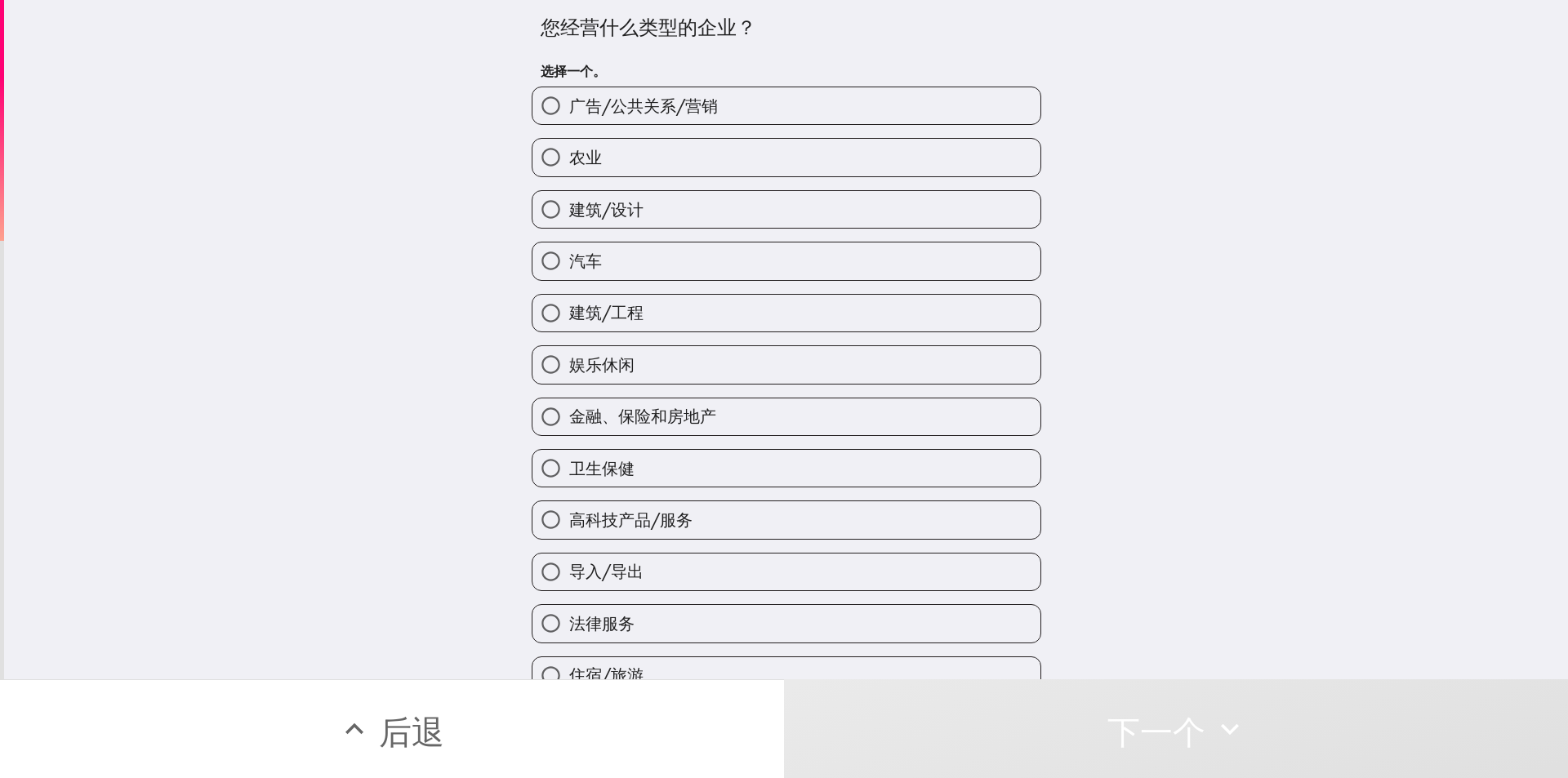 type 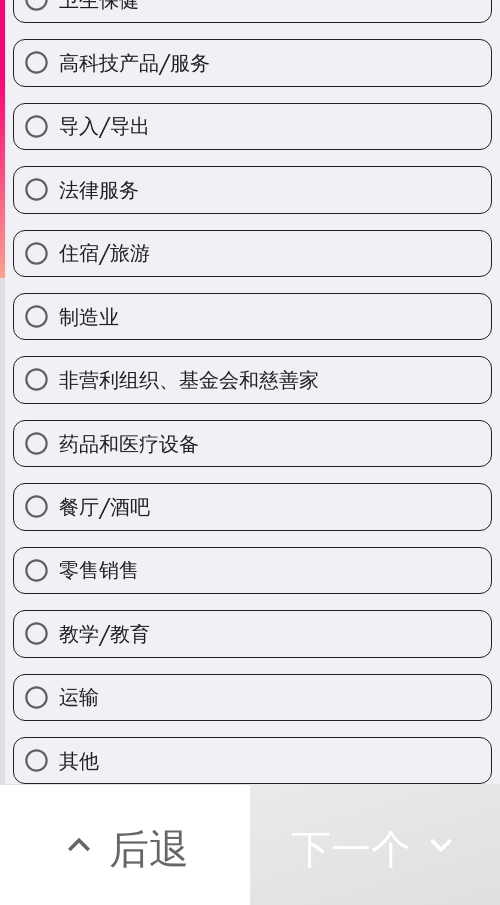 scroll, scrollTop: 591, scrollLeft: 0, axis: vertical 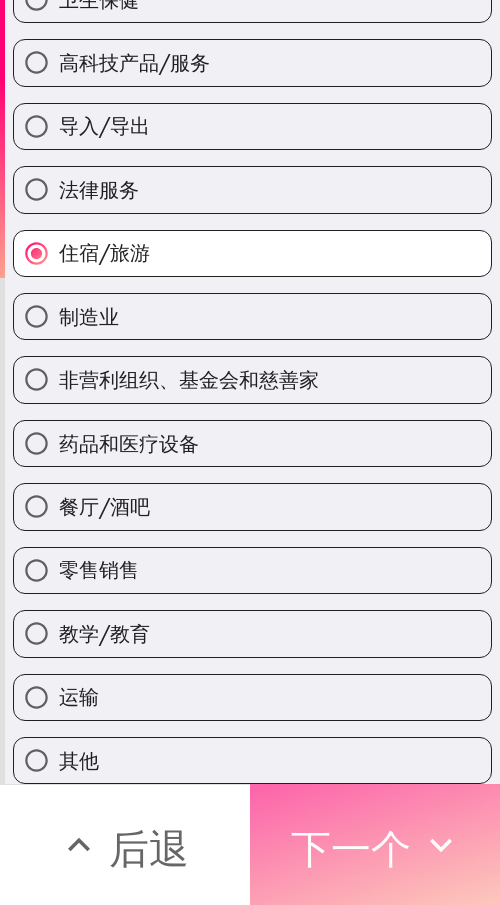 click on "下一个" at bounding box center (351, 848) 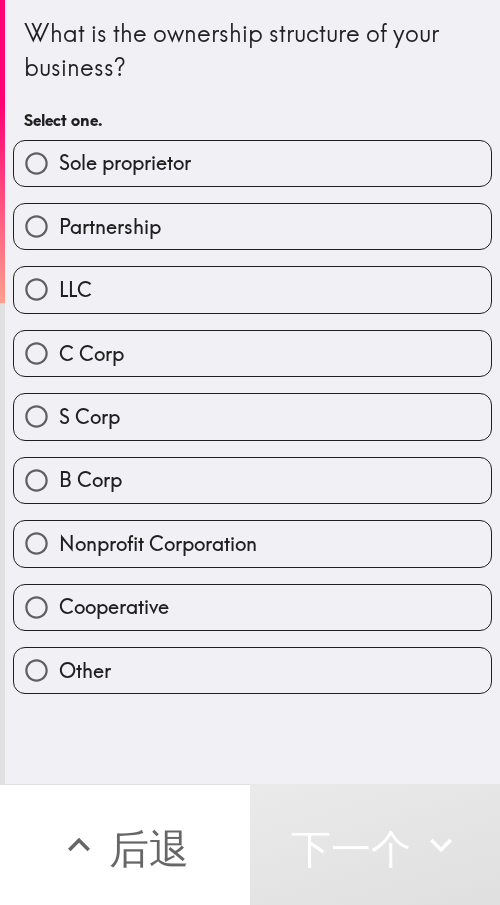 scroll, scrollTop: 0, scrollLeft: 0, axis: both 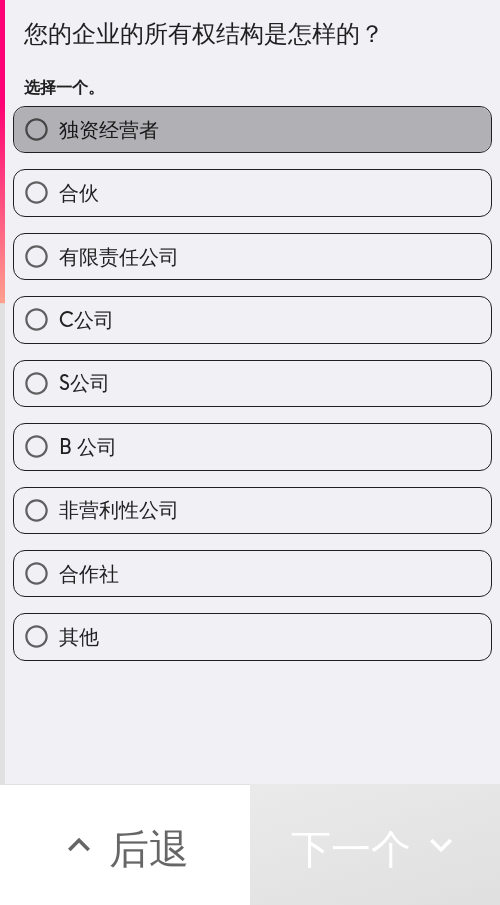click on "独资经营者" at bounding box center (252, 129) 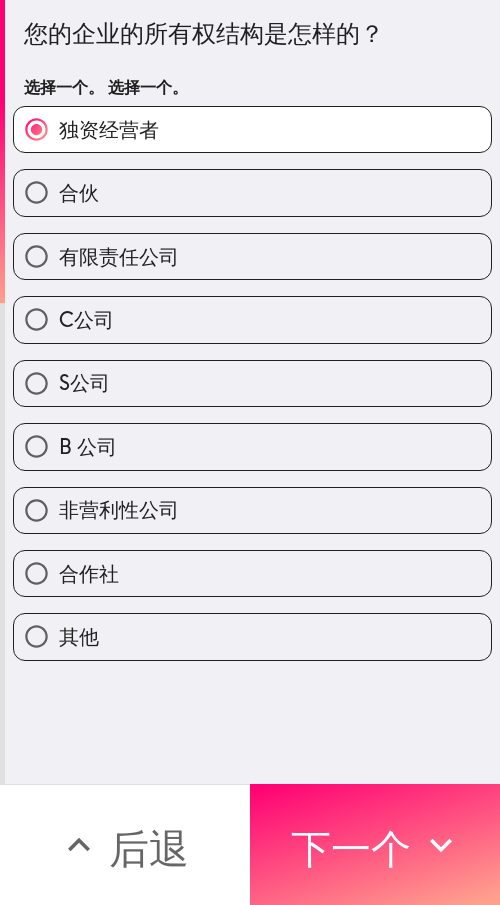 click on "独资经营者" at bounding box center (252, 129) 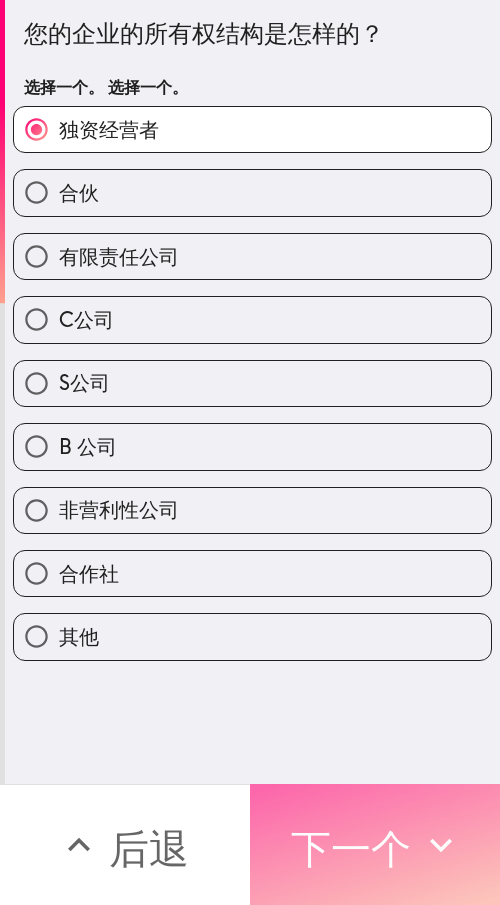 click on "下一个" at bounding box center [351, 848] 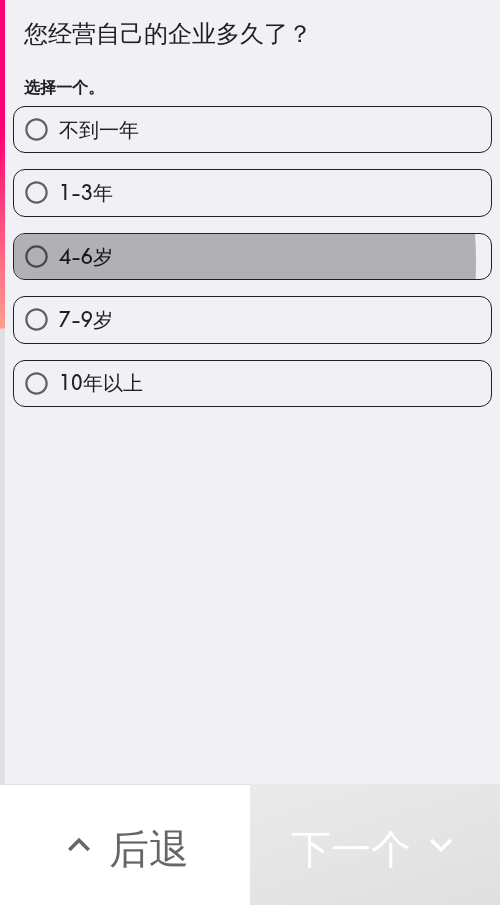 click on "4-6岁" at bounding box center (86, 256) 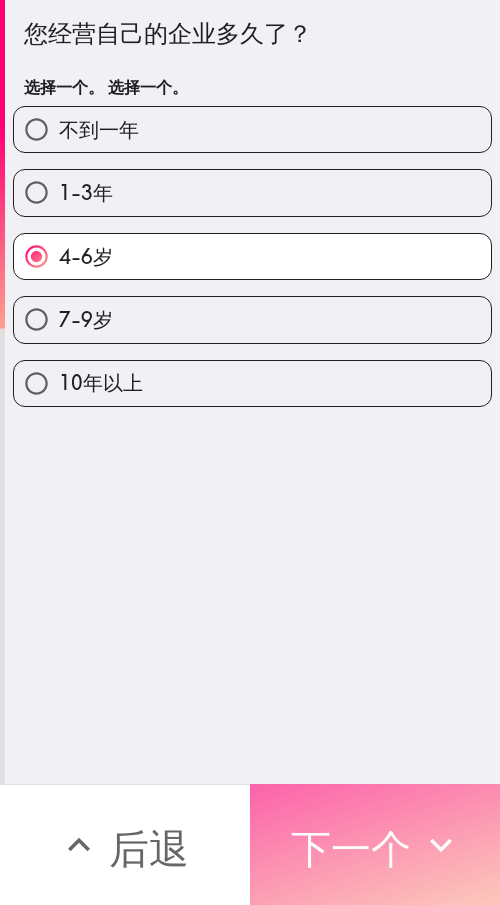 click on "下一个" at bounding box center [351, 848] 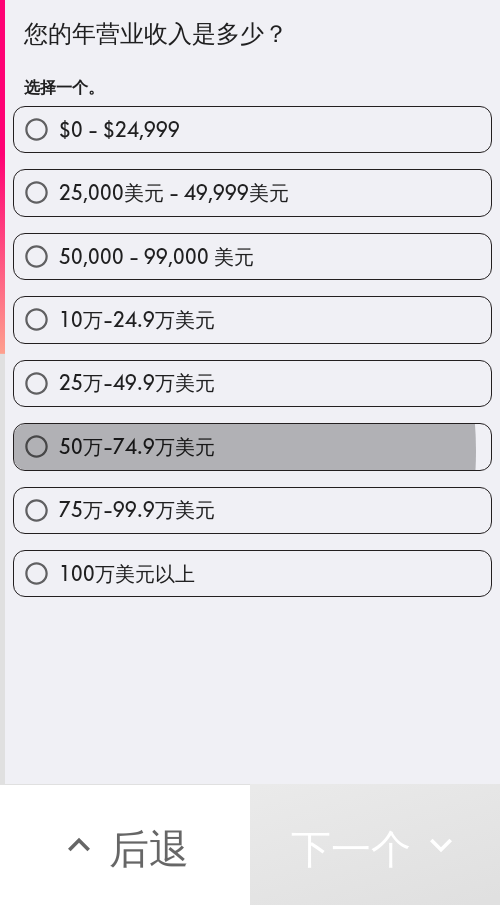 click on "50万-74.9万美元" at bounding box center [137, 446] 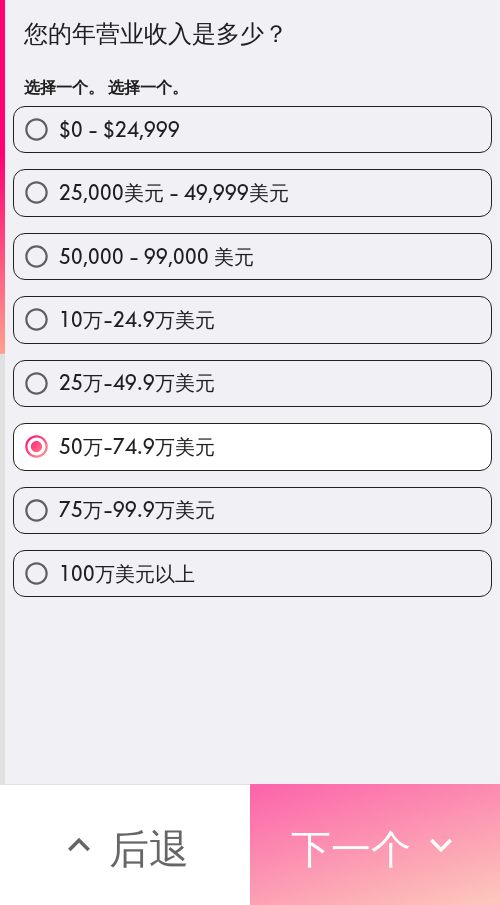 click on "下一个" at bounding box center (351, 848) 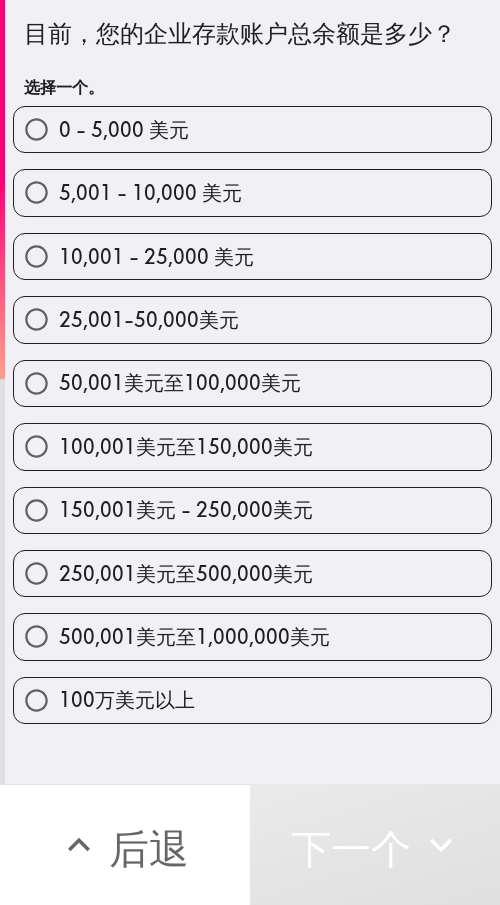 click on "500,001美元至1,000,000美元" at bounding box center (194, 636) 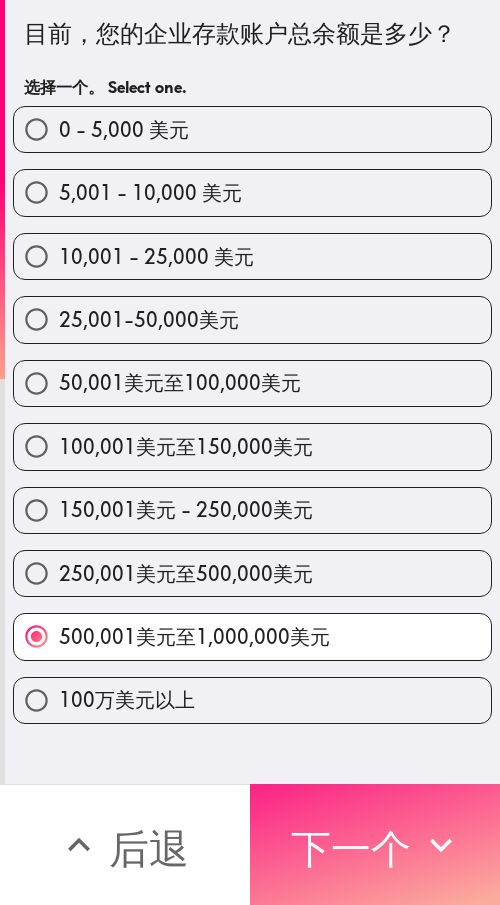 click on "下一个" at bounding box center (351, 848) 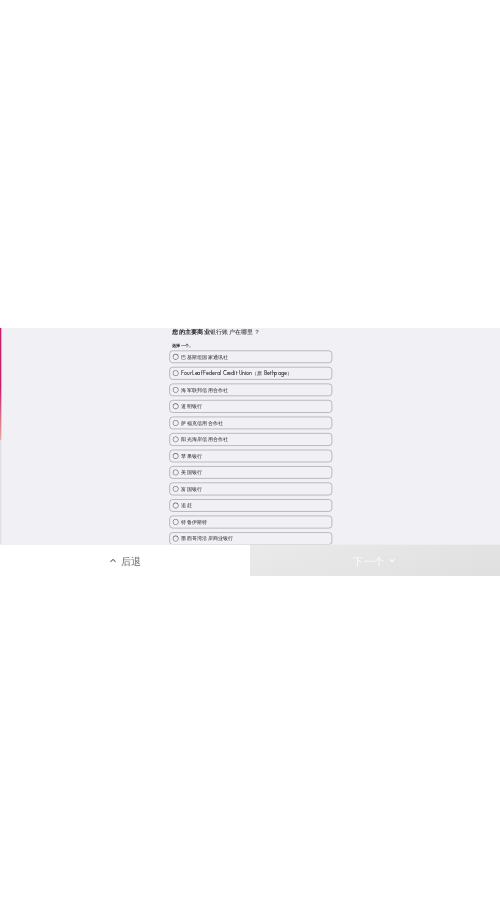 scroll, scrollTop: 0, scrollLeft: 0, axis: both 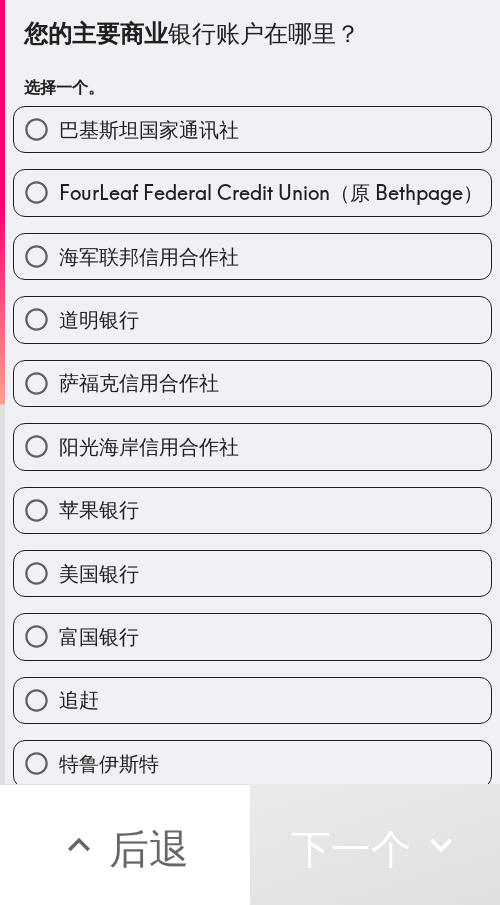 click on "美国银行" at bounding box center [99, 573] 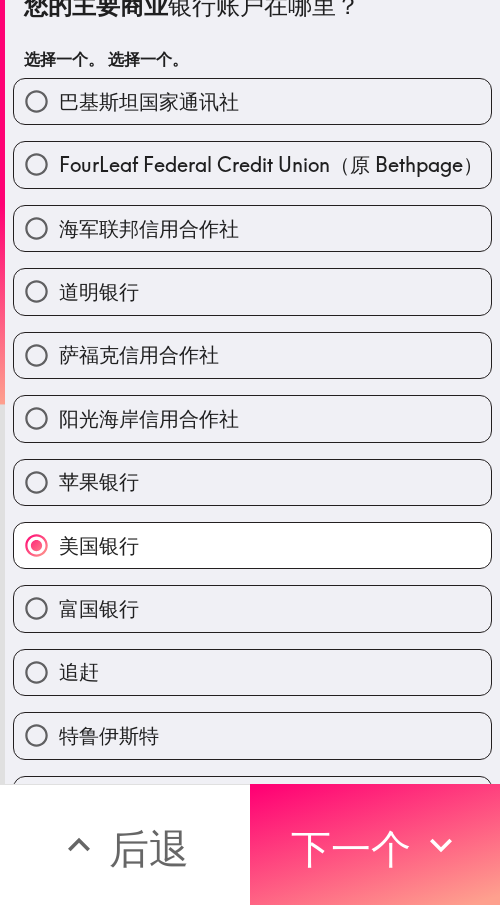 scroll, scrollTop: 0, scrollLeft: 0, axis: both 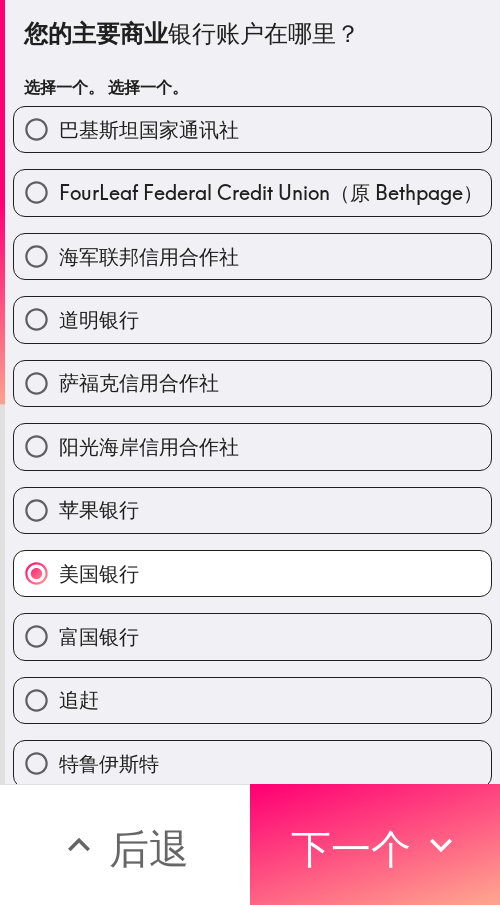 click on "苹果银行" at bounding box center (252, 510) 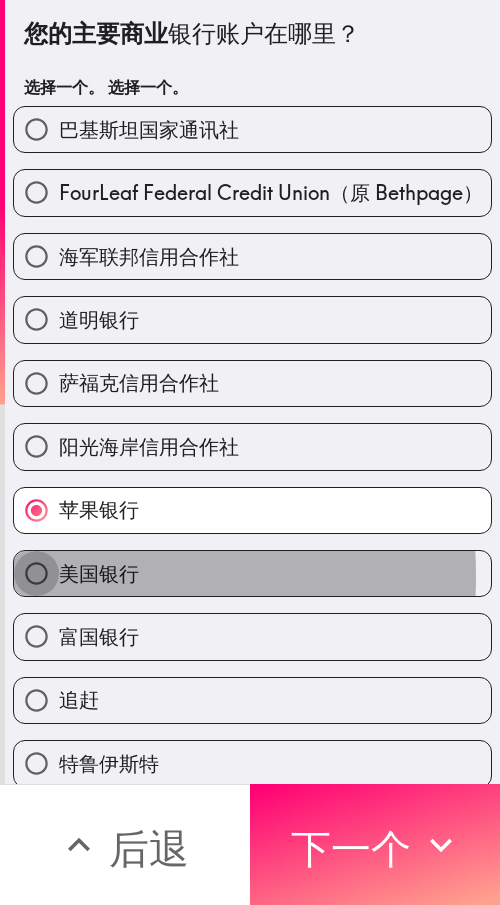 click on "美国银行" at bounding box center [36, 573] 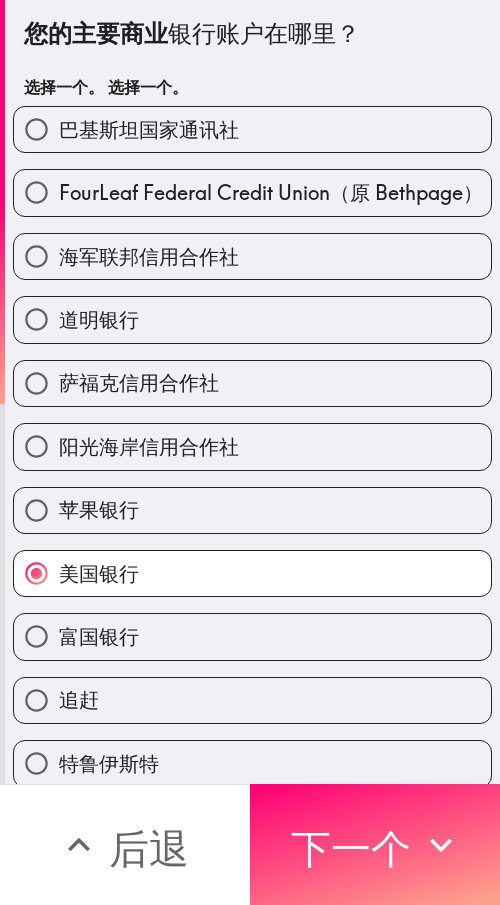 click on "苹果银行" at bounding box center (36, 510) 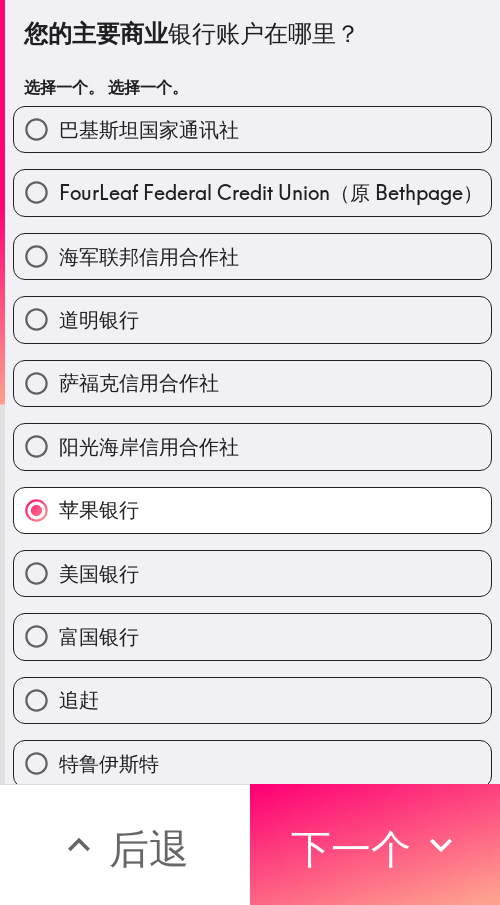 click on "美国银行" at bounding box center [36, 573] 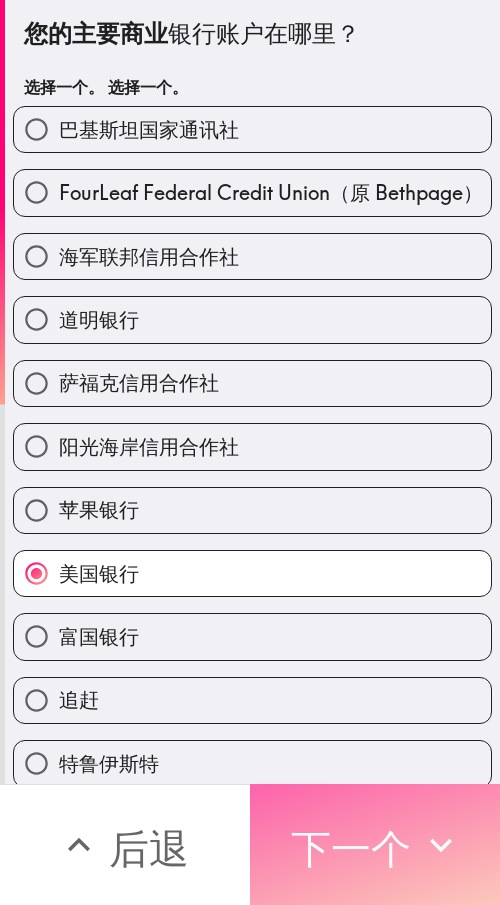 click 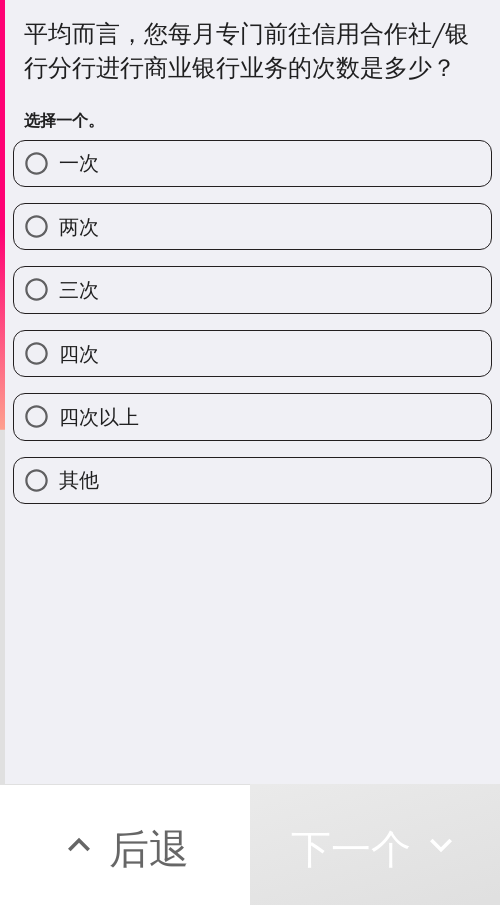 click on "两次" at bounding box center (252, 226) 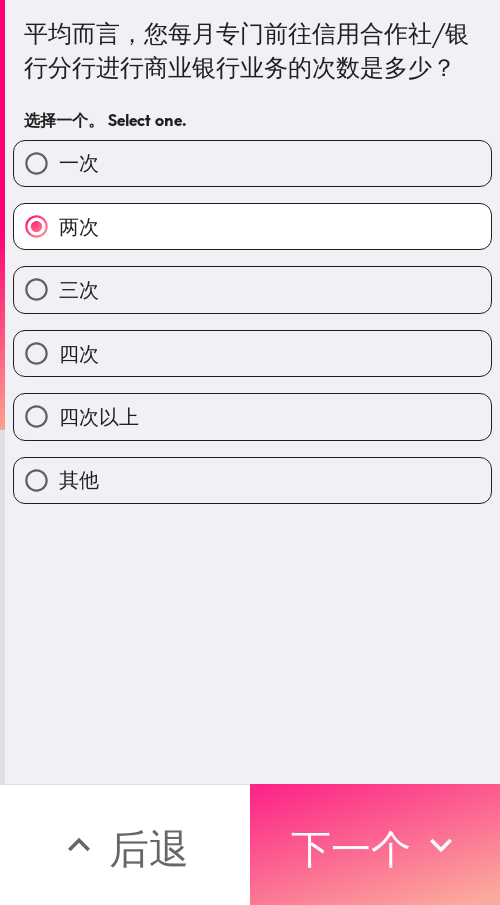 click on "下一个" at bounding box center [351, 848] 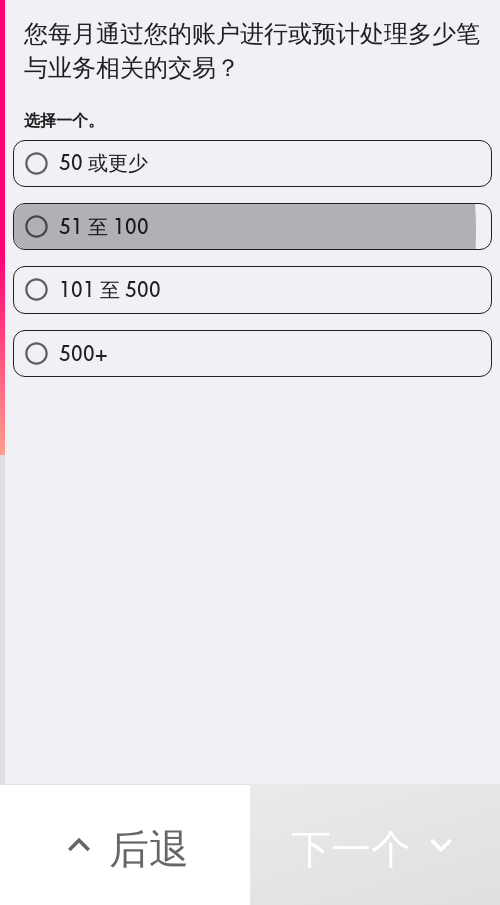 click on "51 至 100" at bounding box center (104, 226) 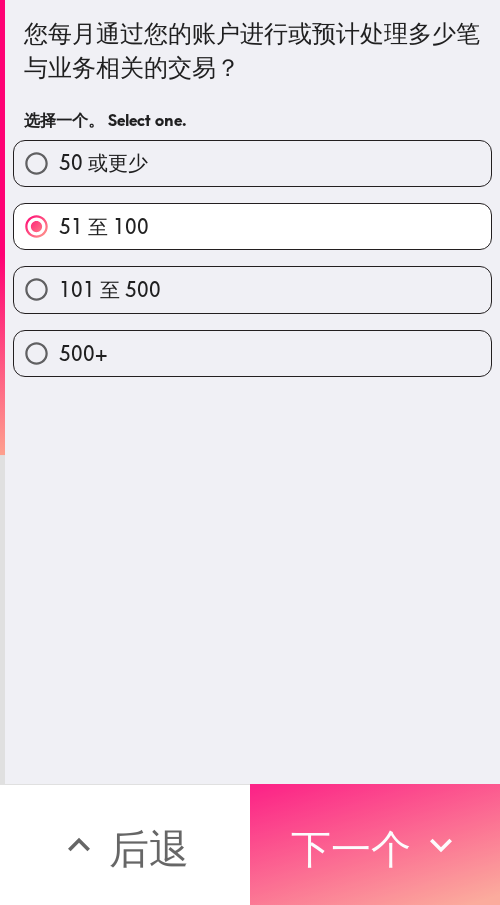 click on "下一个" at bounding box center (351, 848) 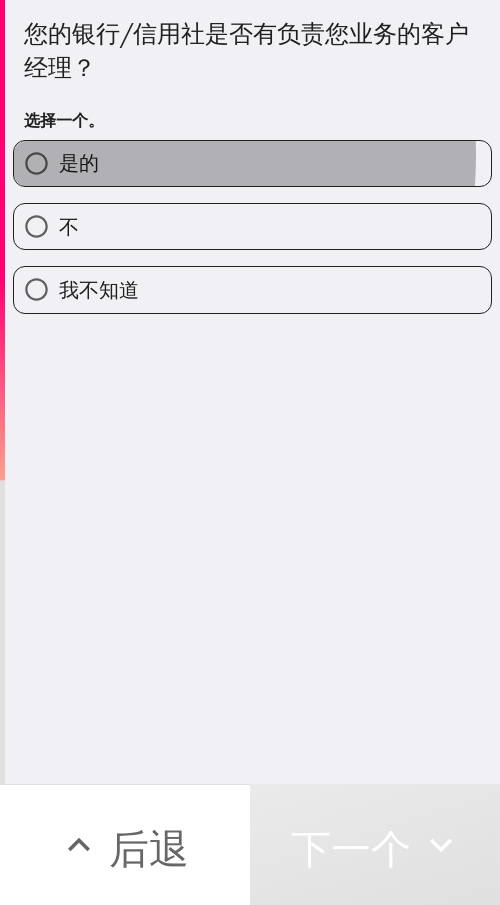 click on "是的" at bounding box center (252, 163) 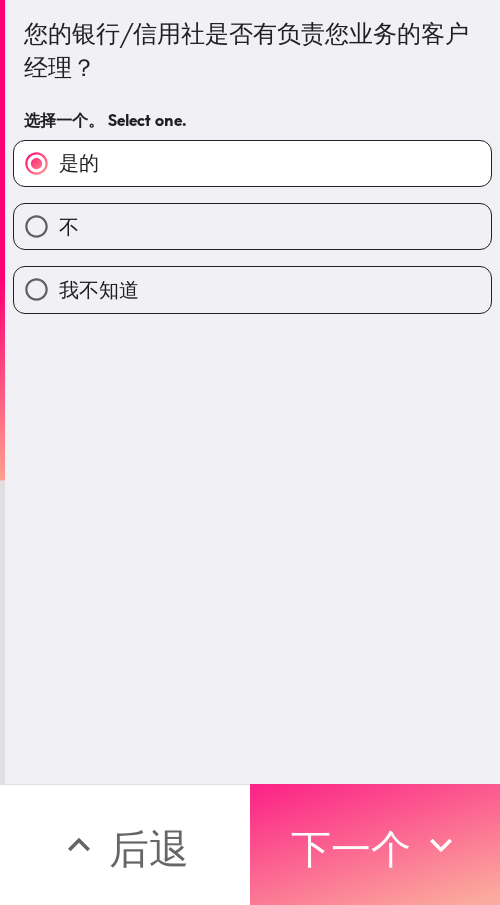 click on "下一个" at bounding box center (351, 848) 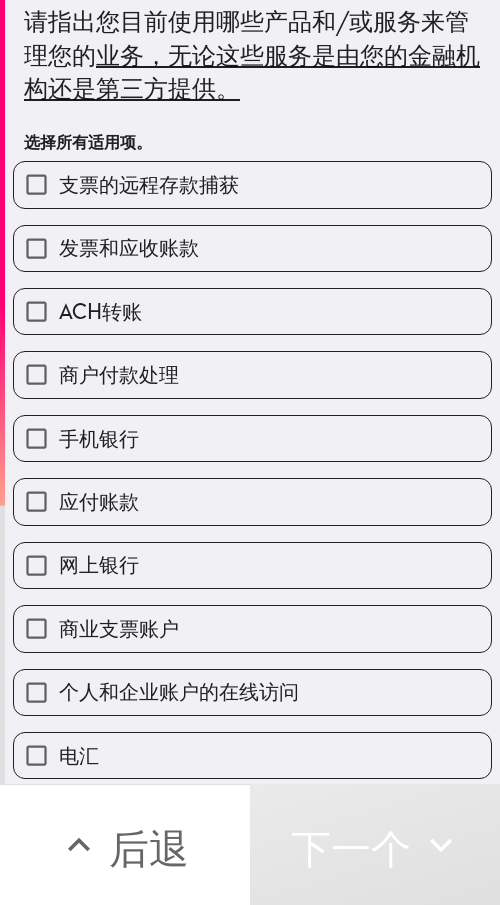 scroll, scrollTop: 0, scrollLeft: 0, axis: both 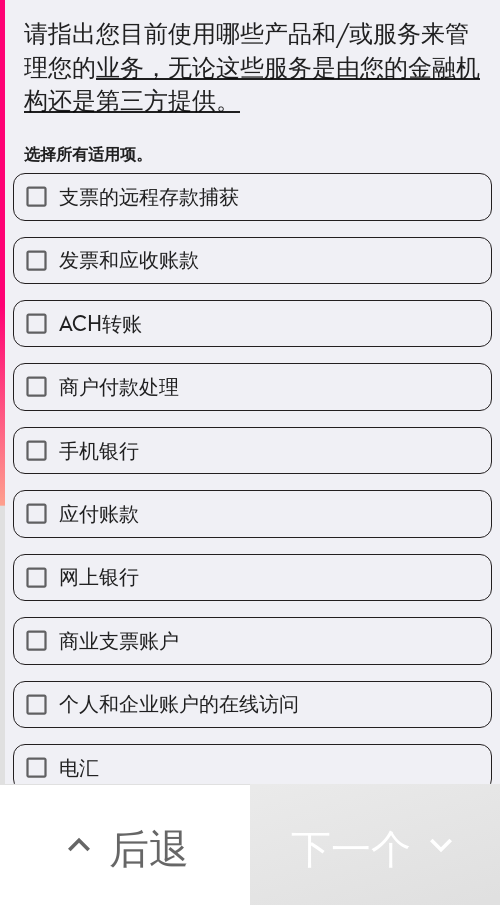 click on "手机银行" at bounding box center [252, 450] 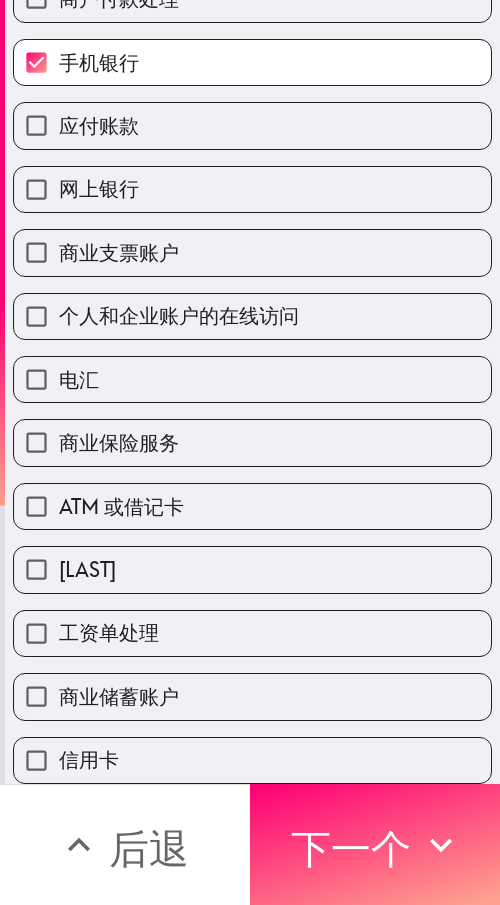 scroll, scrollTop: 405, scrollLeft: 0, axis: vertical 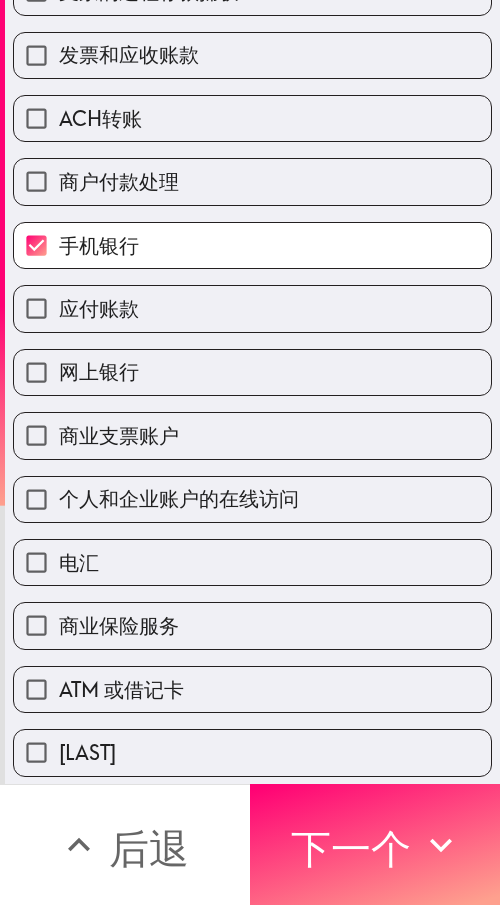 click on "网上银行" at bounding box center (244, 364) 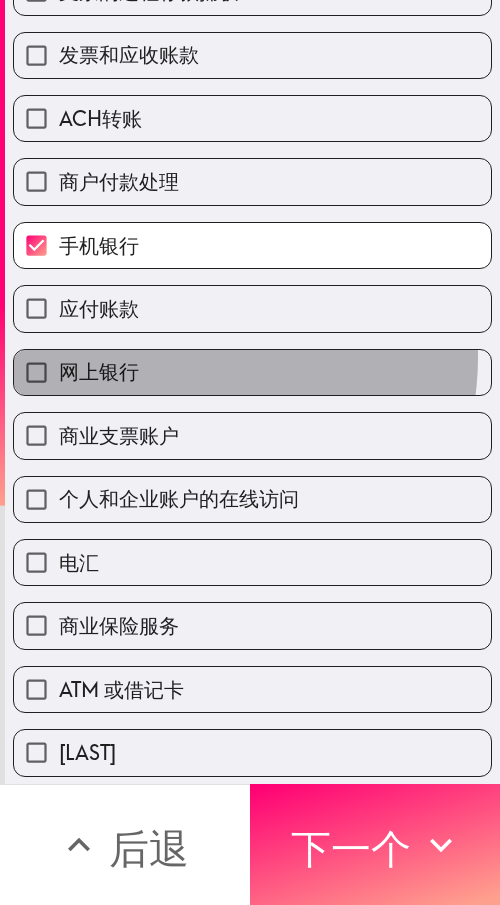 click on "网上银行" at bounding box center (252, 372) 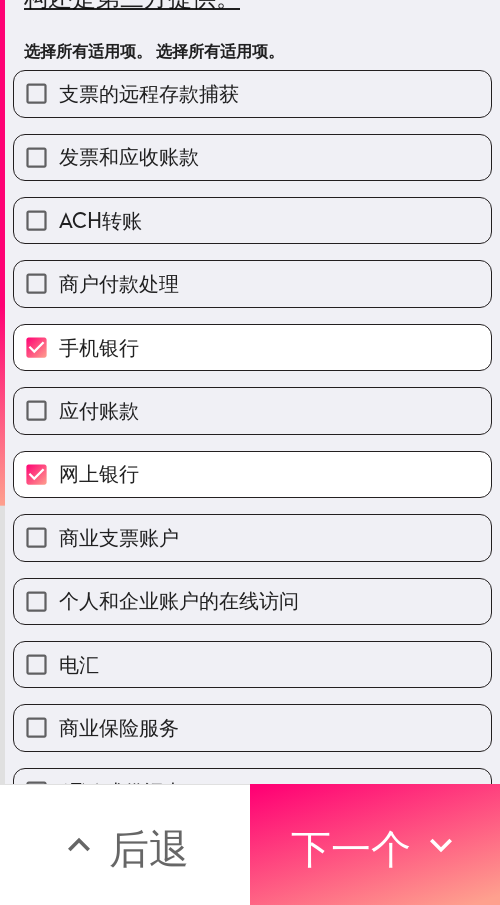 scroll, scrollTop: 5, scrollLeft: 0, axis: vertical 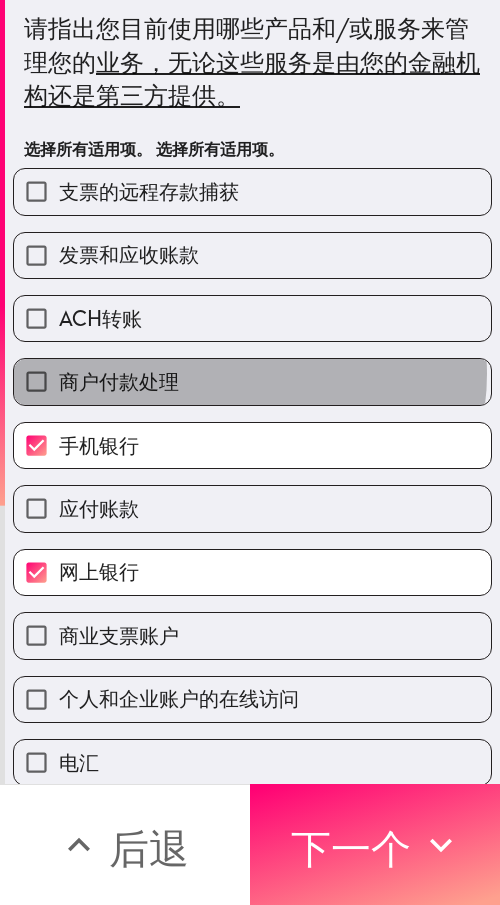 click on "商户付款处理" at bounding box center (252, 381) 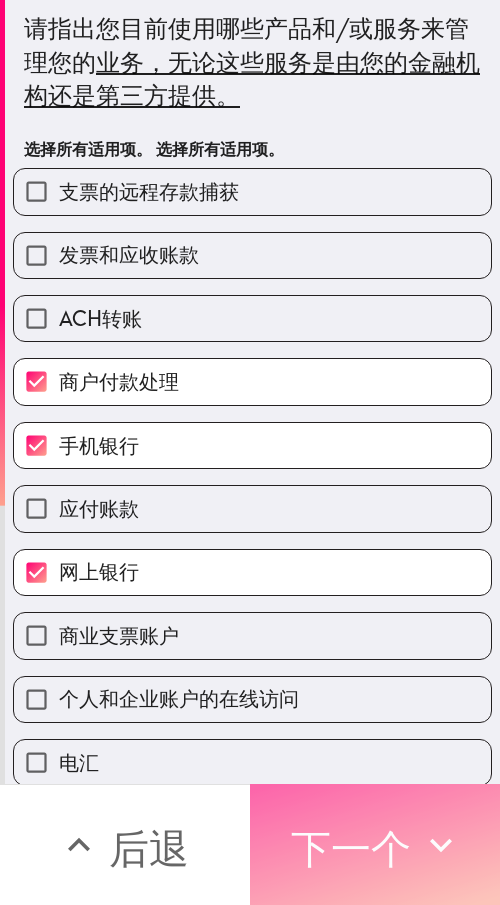 click on "下一个" at bounding box center [351, 848] 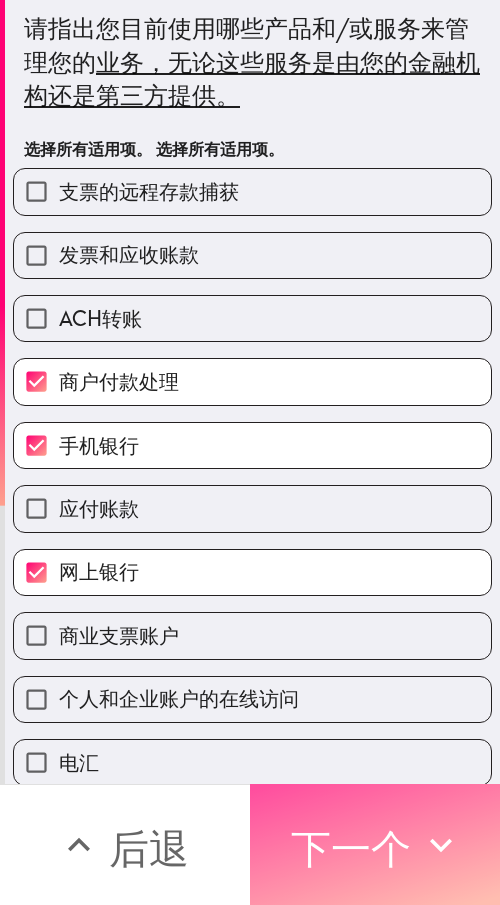 scroll, scrollTop: 0, scrollLeft: 0, axis: both 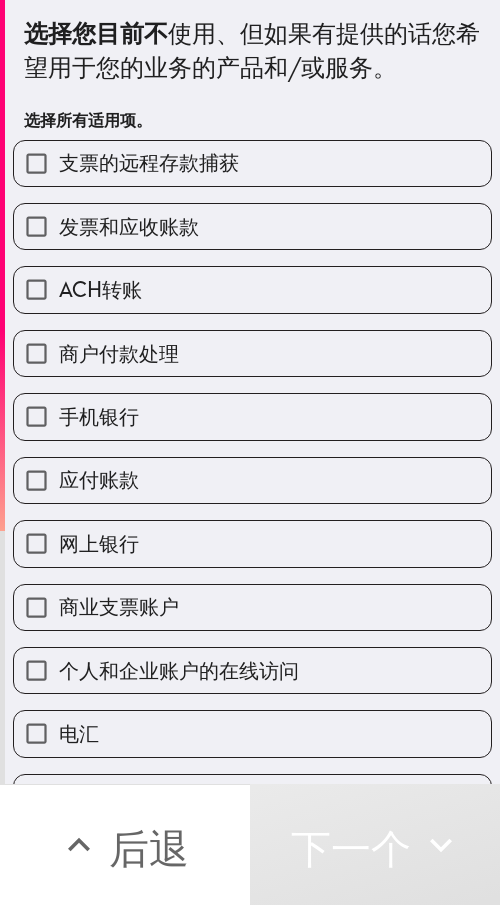 click on "支票的远程存款捕获" at bounding box center (252, 163) 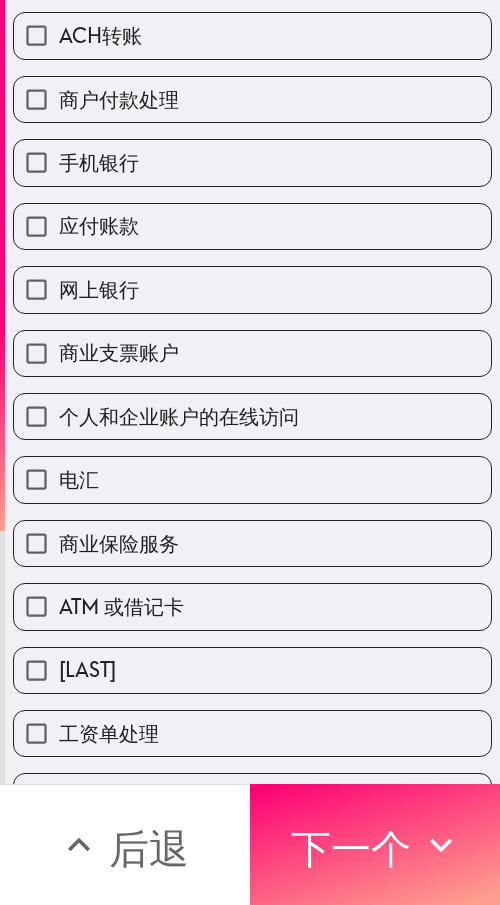 scroll, scrollTop: 245, scrollLeft: 0, axis: vertical 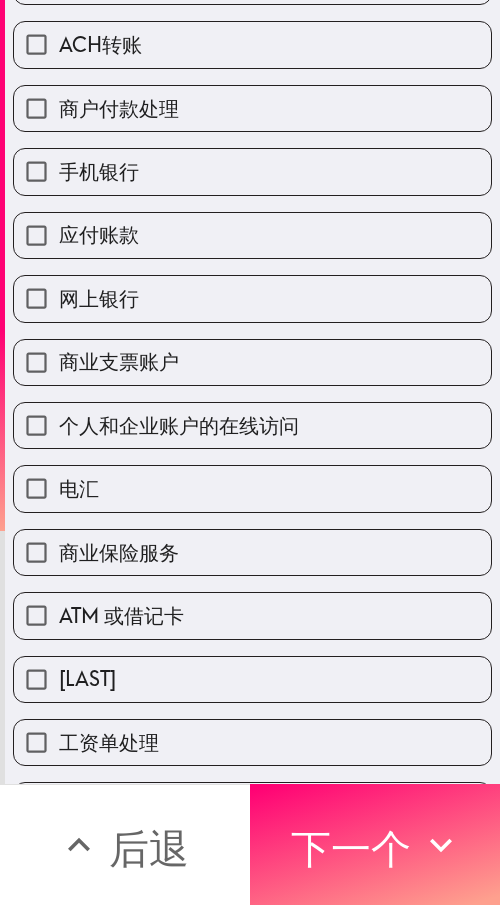 click on "商业保险服务" at bounding box center [252, 552] 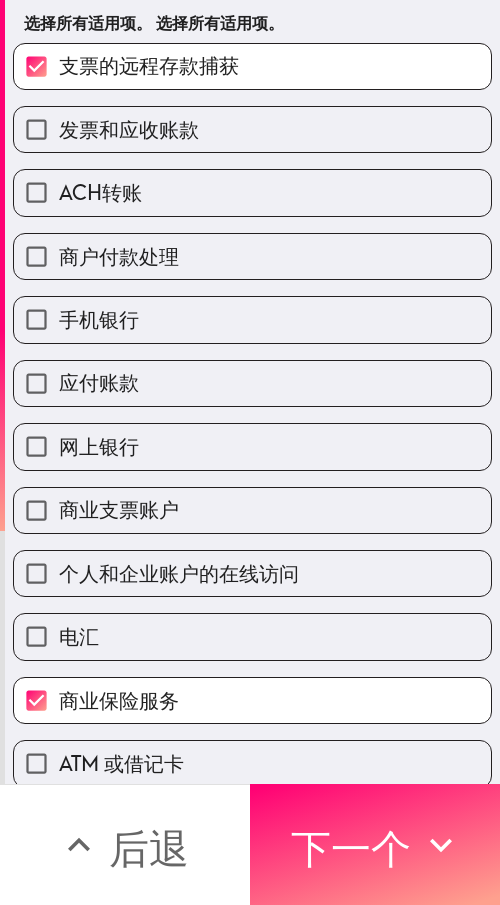 scroll, scrollTop: 45, scrollLeft: 0, axis: vertical 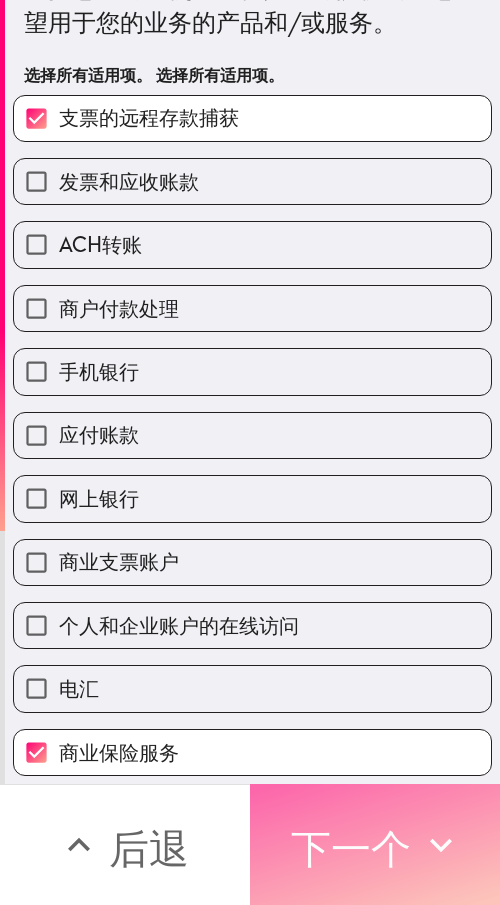 click on "下一个" at bounding box center (351, 848) 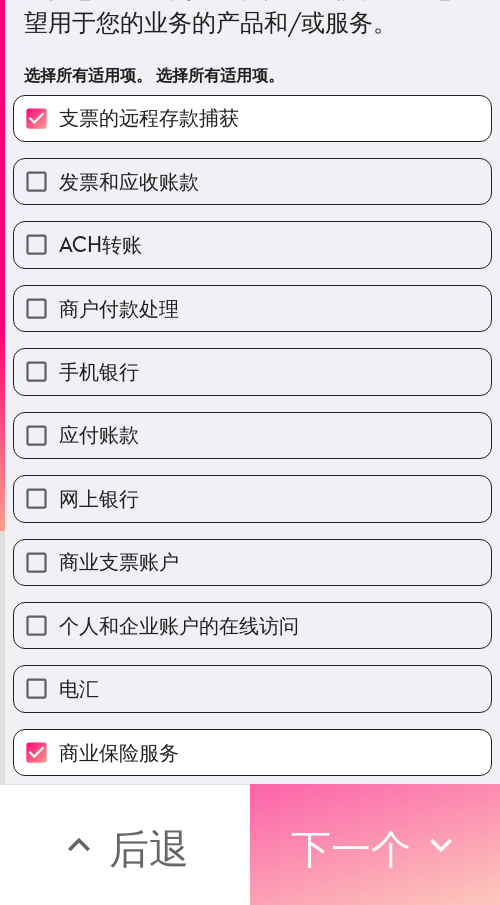 scroll, scrollTop: 0, scrollLeft: 0, axis: both 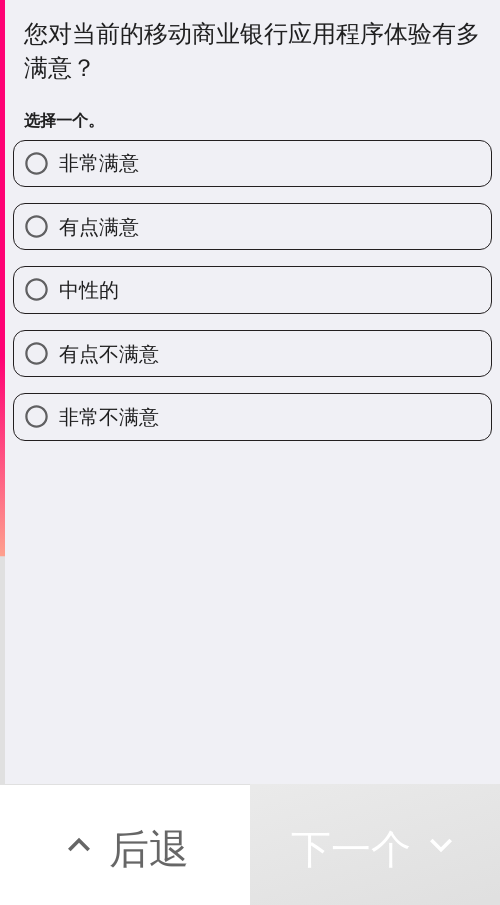 click on "有点满意" at bounding box center [99, 226] 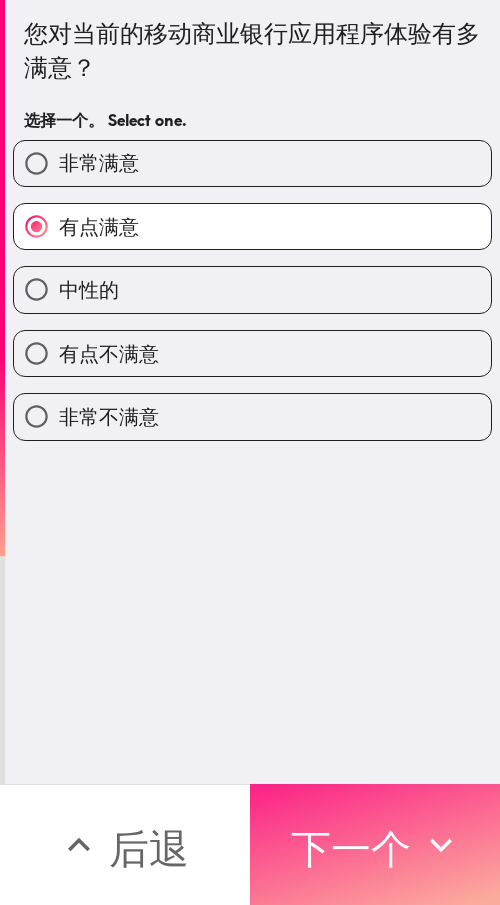 click on "下一个" at bounding box center [351, 848] 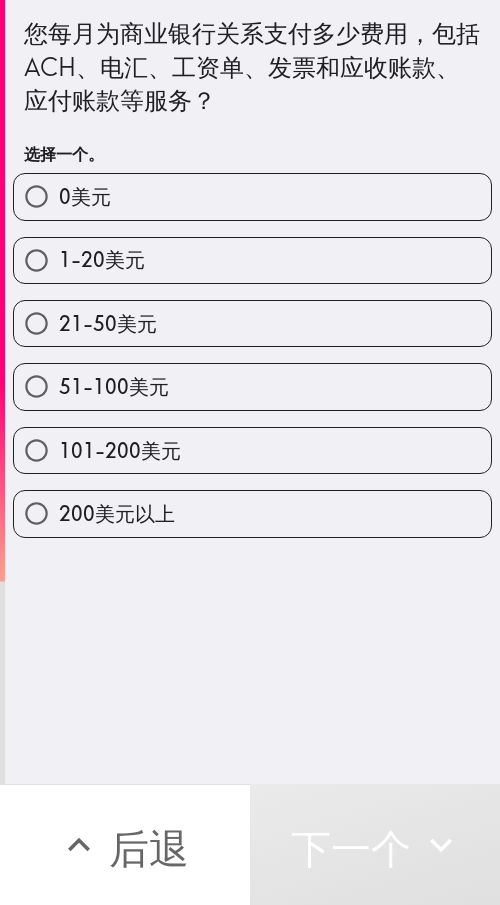 click on "200美元以上" at bounding box center [117, 513] 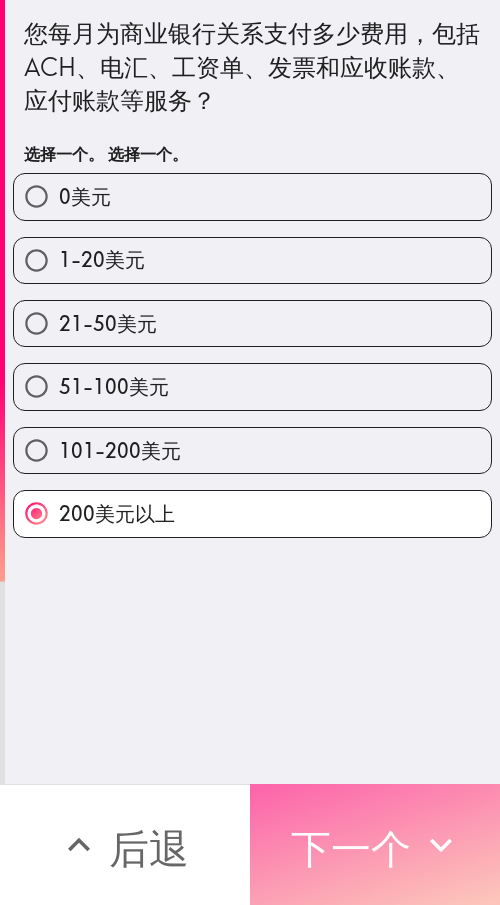 click on "下一个" at bounding box center [351, 848] 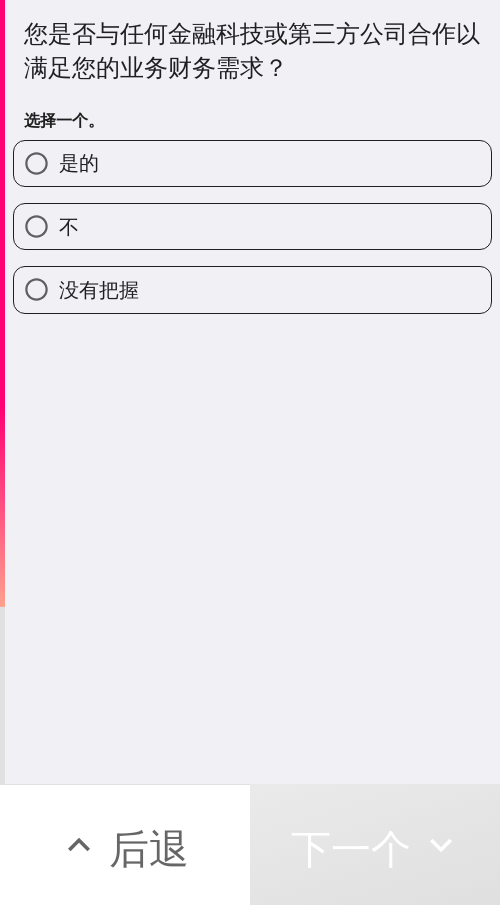 click on "是的" at bounding box center [36, 163] 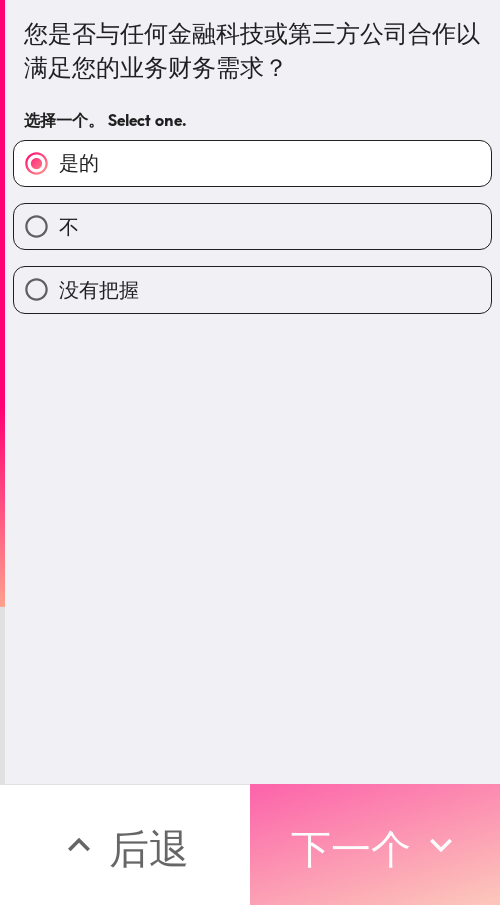 click on "下一个" at bounding box center (351, 848) 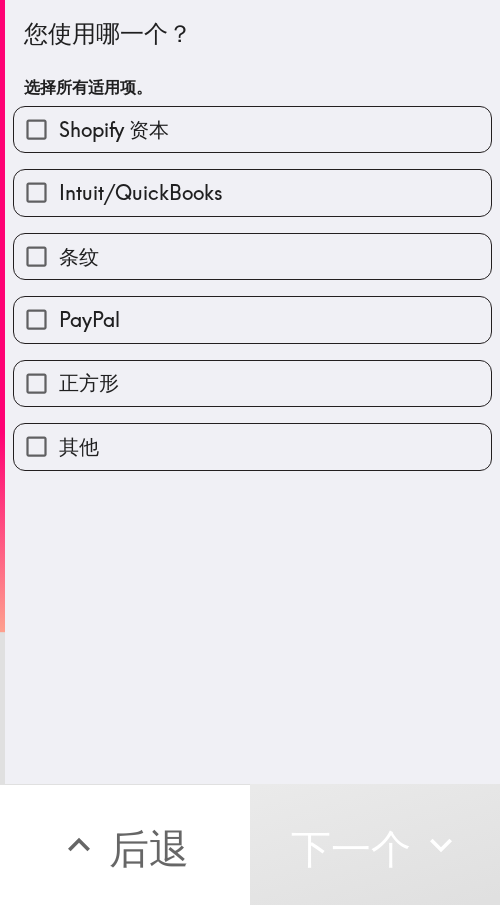 drag, startPoint x: 20, startPoint y: 31, endPoint x: 165, endPoint y: 46, distance: 145.7738 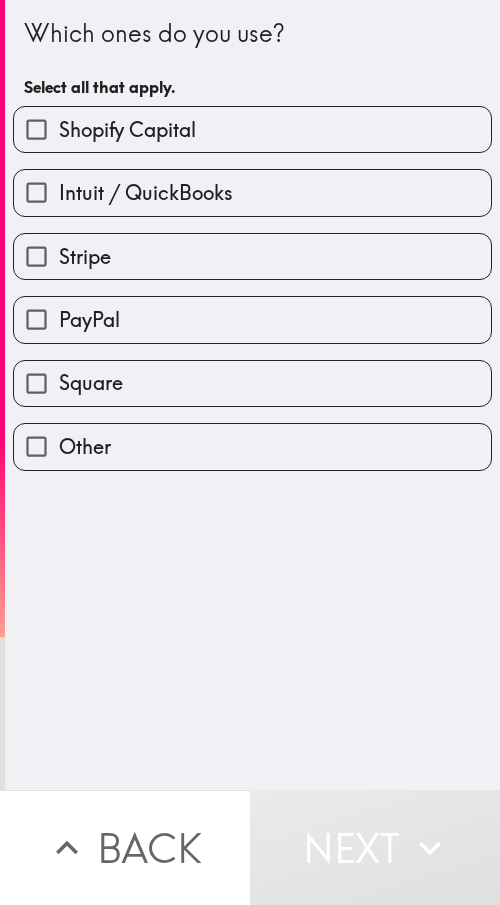 click on "Shopify Capital" at bounding box center (127, 130) 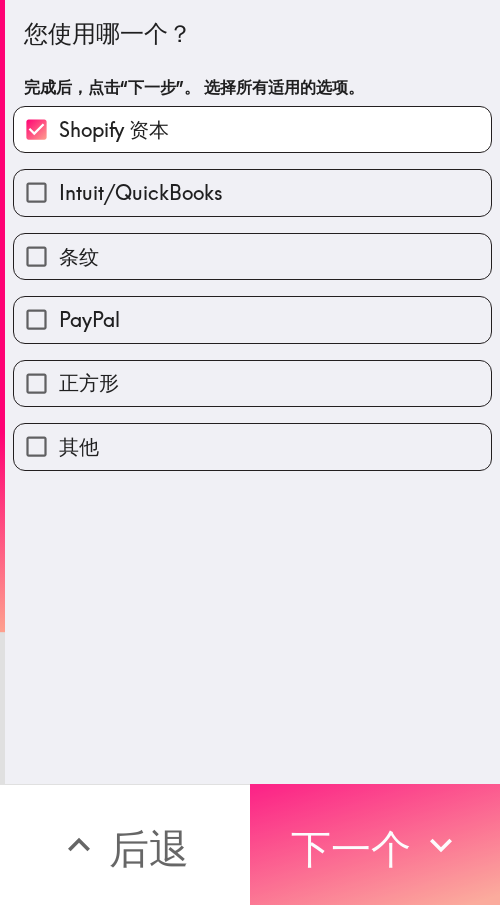 drag, startPoint x: 341, startPoint y: 829, endPoint x: 343, endPoint y: 816, distance: 13.152946 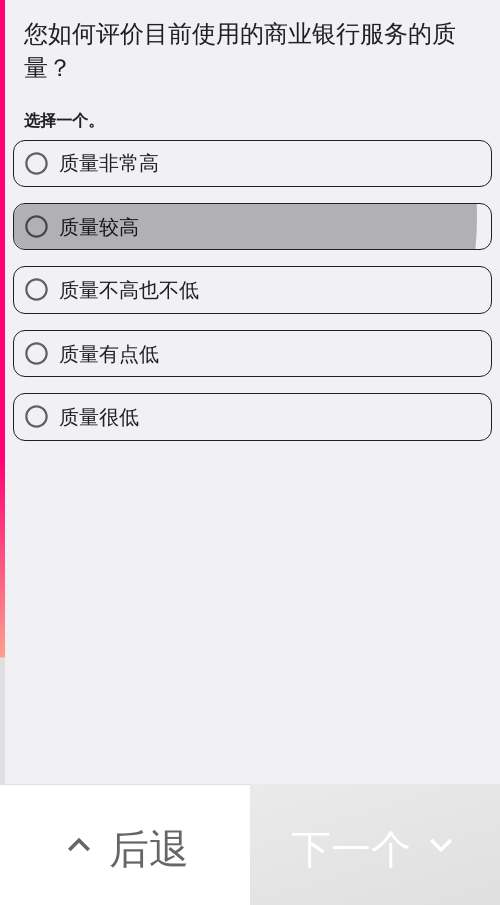 click on "质量较高" at bounding box center (252, 226) 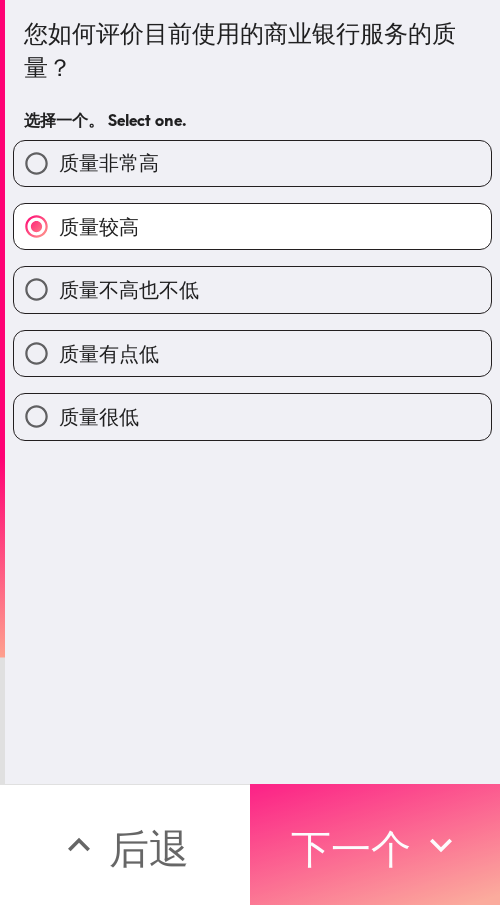 click on "下一个" at bounding box center [351, 848] 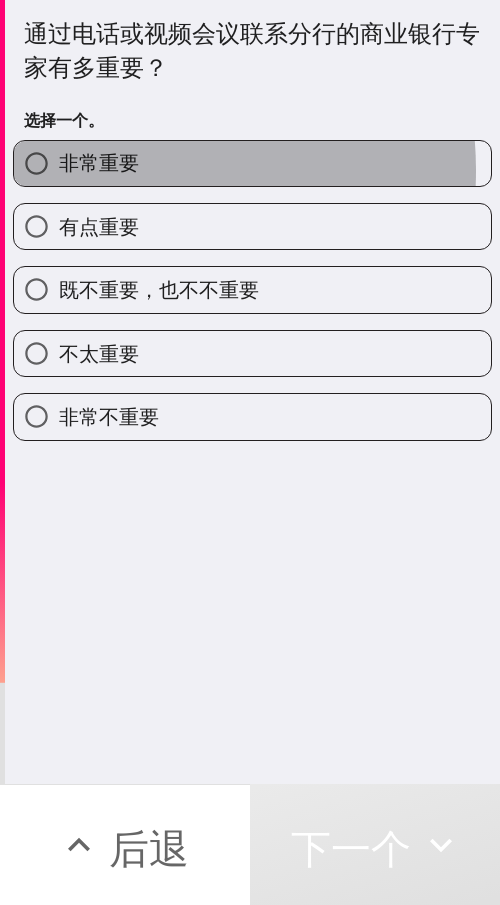 click on "非常重要" at bounding box center (99, 162) 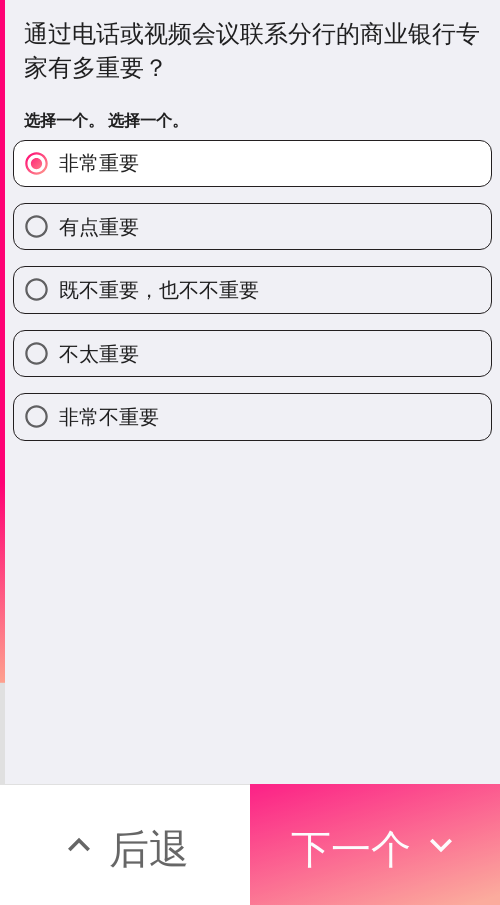 click on "下一个" at bounding box center [351, 848] 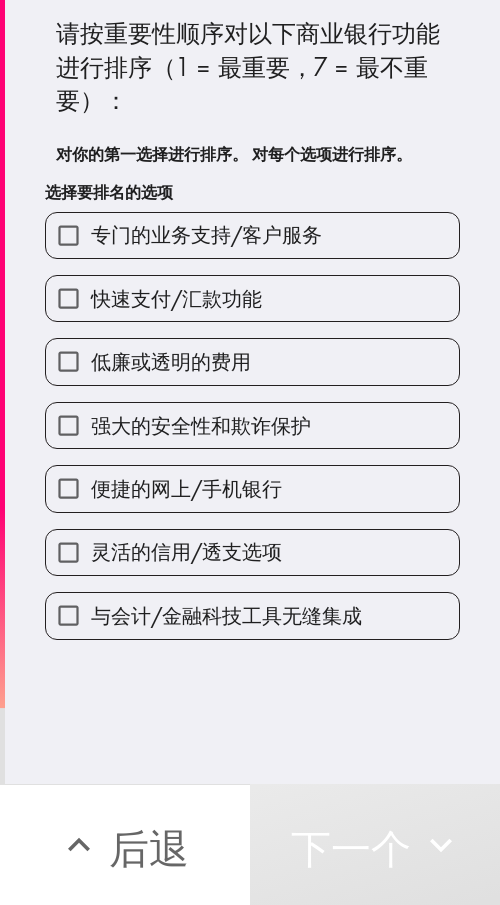 click on "专门的业务支持/客户服务" at bounding box center (68, 235) 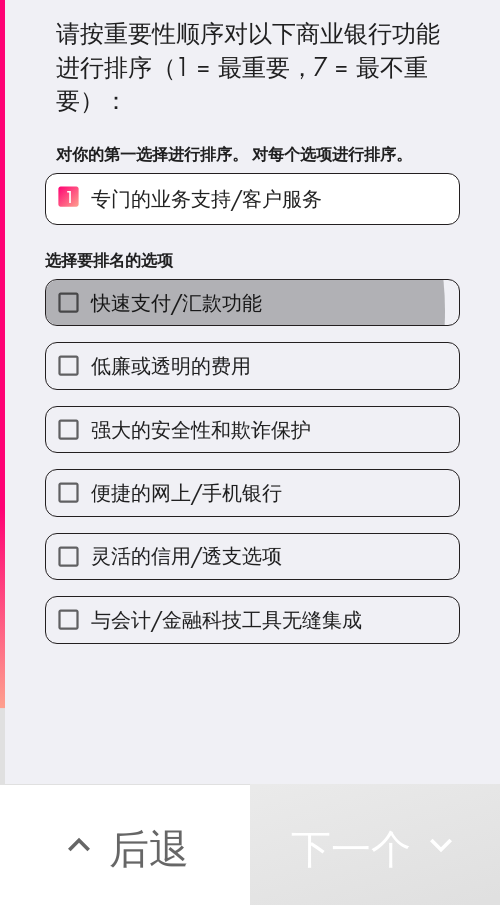 drag, startPoint x: 137, startPoint y: 311, endPoint x: 134, endPoint y: 296, distance: 15.297058 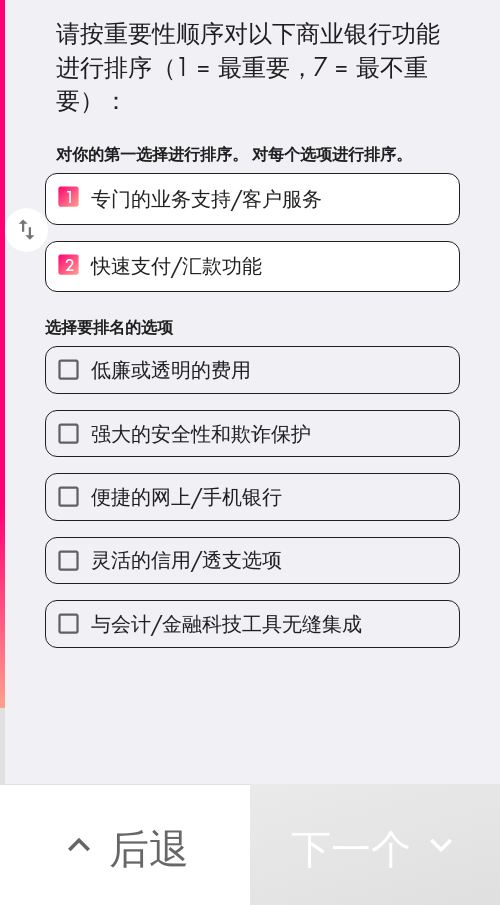 click on "强大的安全性和欺诈保护" at bounding box center (68, 433) 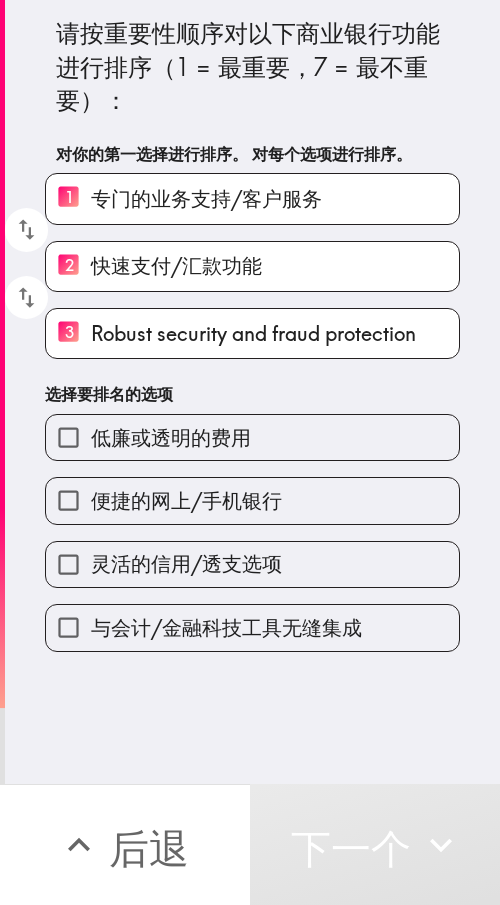 click on "便捷的网上/手机银行" at bounding box center [68, 500] 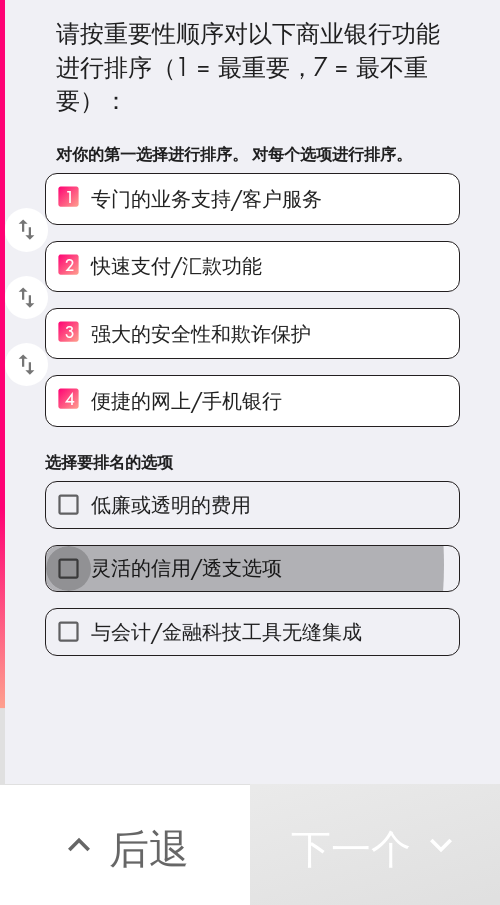 click on "灵活的信用/透支选项" at bounding box center (68, 568) 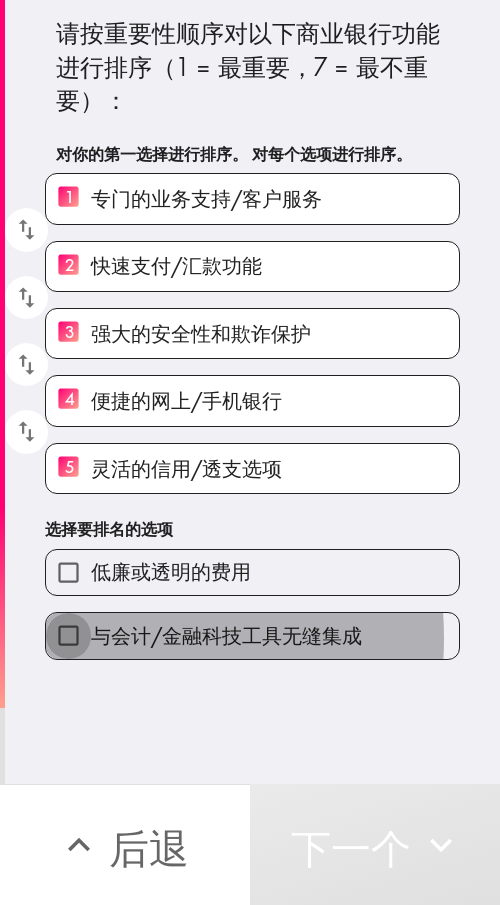 click on "与会计/金融科技工具无缝集成" at bounding box center (68, 635) 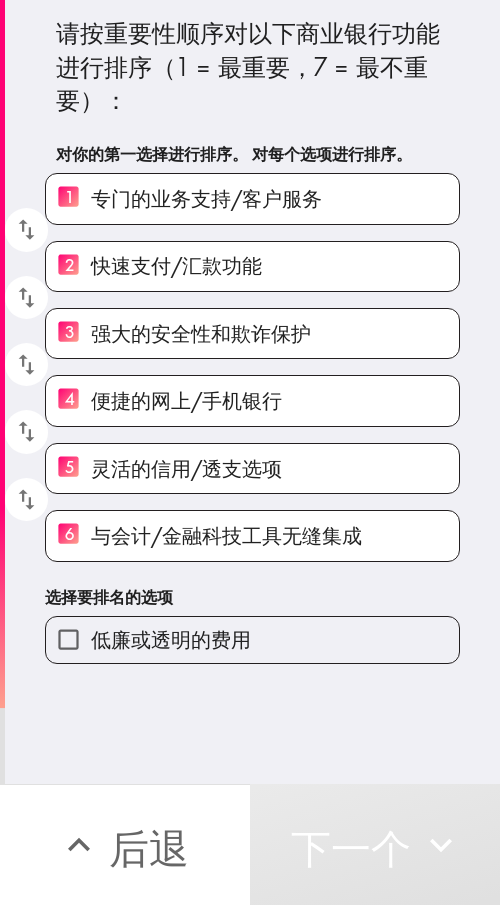 click on "低廉或透明的费用" at bounding box center (68, 639) 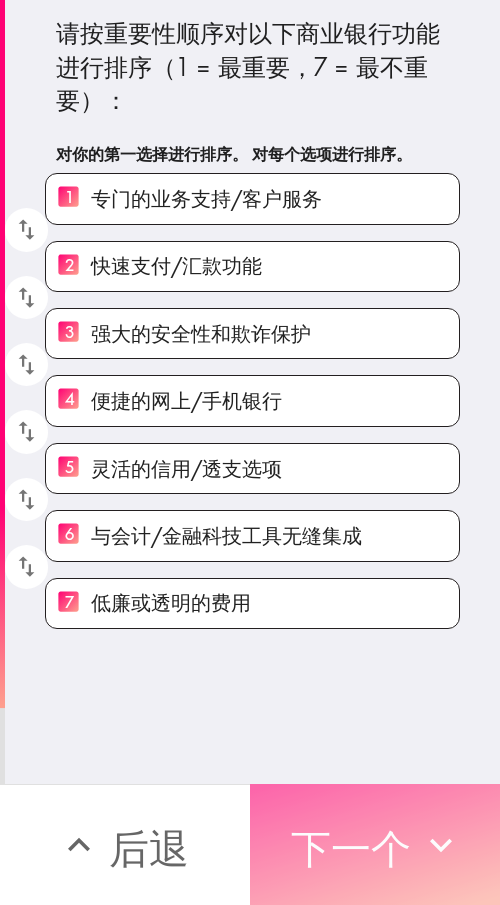 click on "下一个" at bounding box center [351, 848] 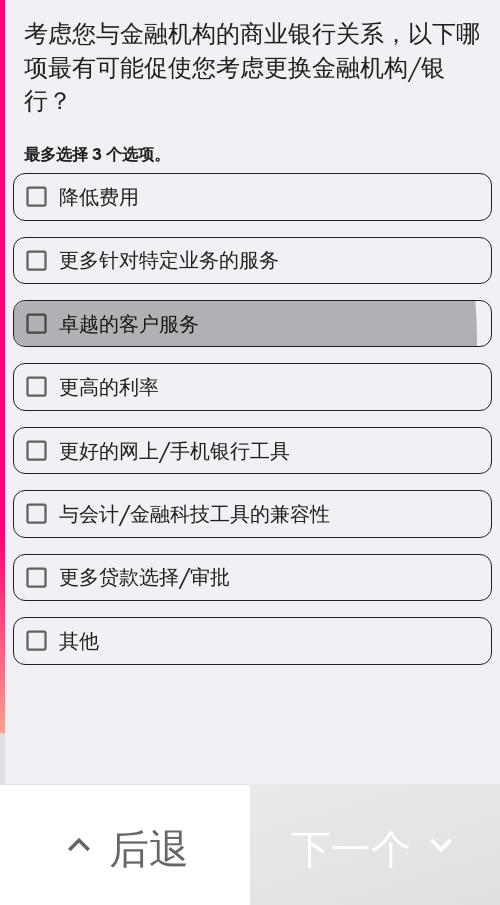 click on "卓越的客户服务" at bounding box center (252, 323) 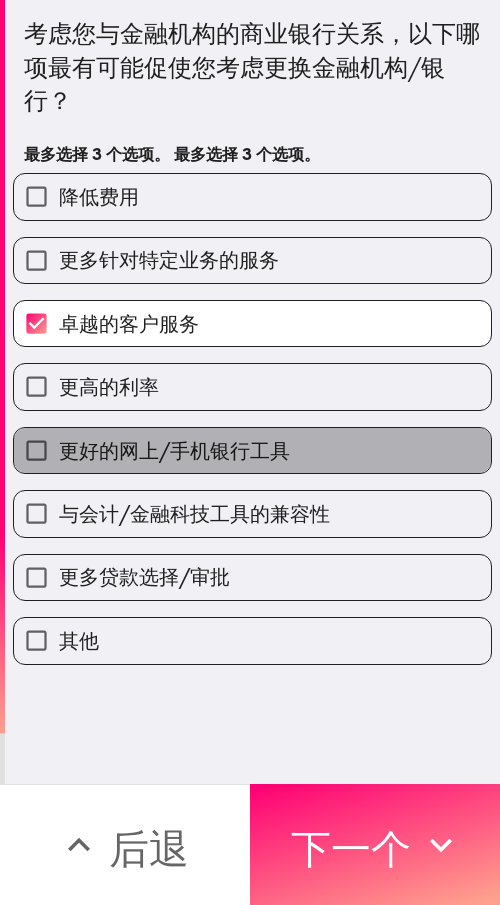 click on "更好的网上/手机银行工具" at bounding box center (252, 450) 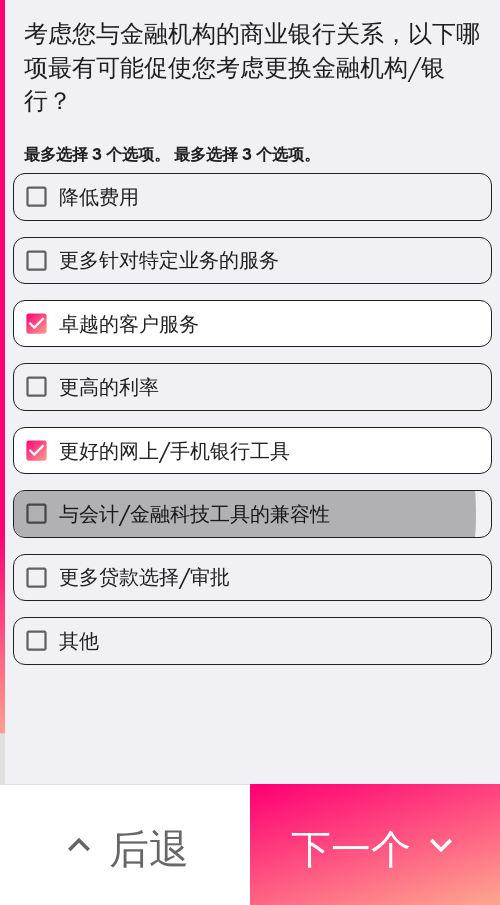 click on "与会计/金融科技工具的兼容性" at bounding box center (194, 513) 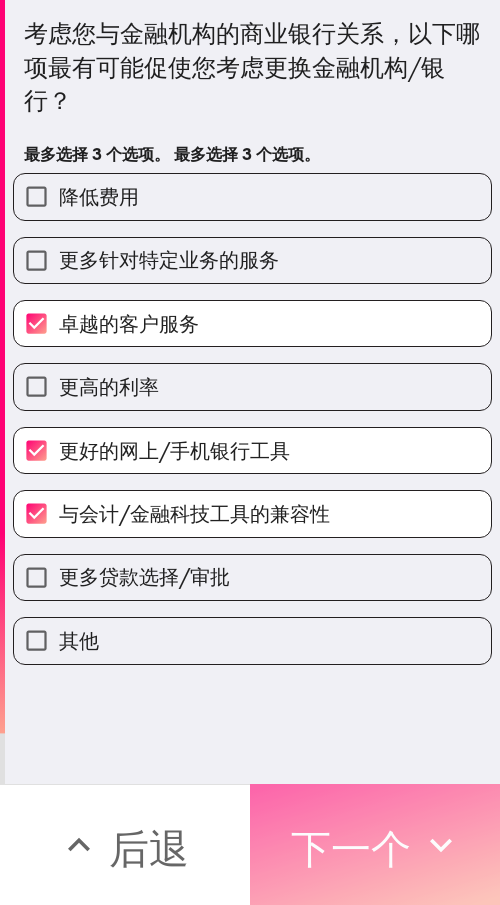 click 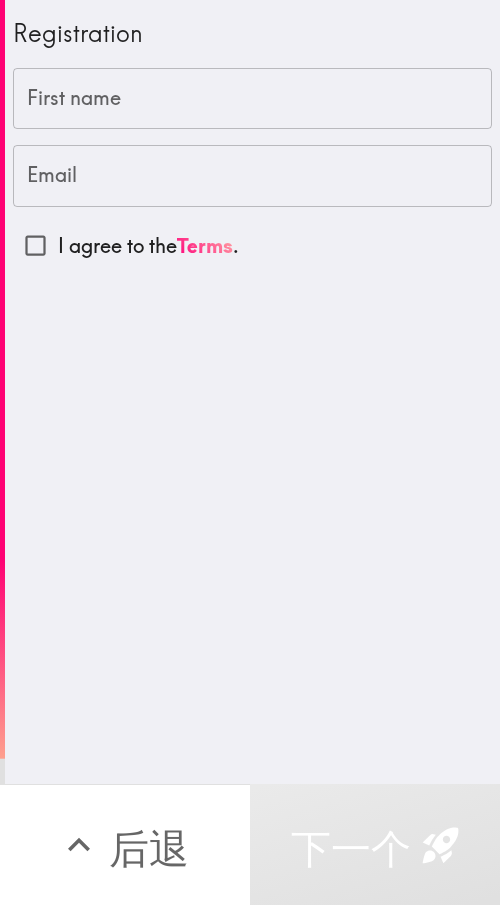 scroll, scrollTop: 0, scrollLeft: 0, axis: both 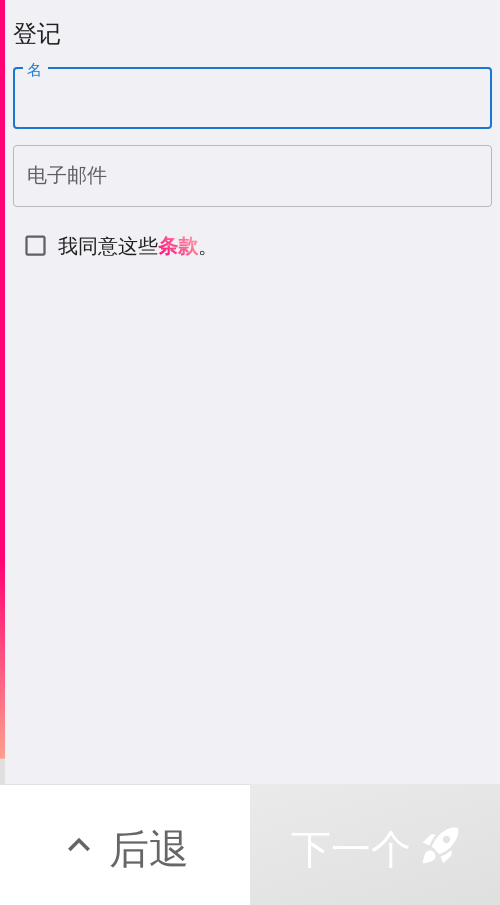 click on "名" at bounding box center [252, 99] 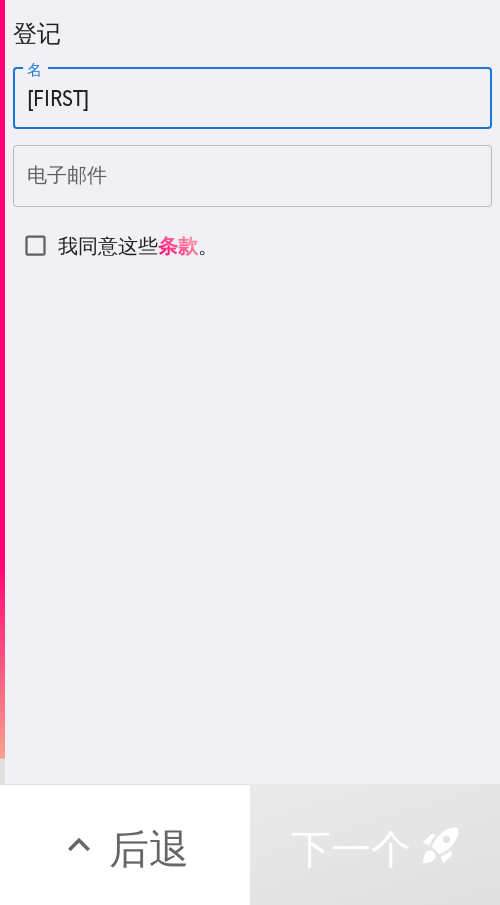 drag, startPoint x: 73, startPoint y: 113, endPoint x: -92, endPoint y: 105, distance: 165.19383 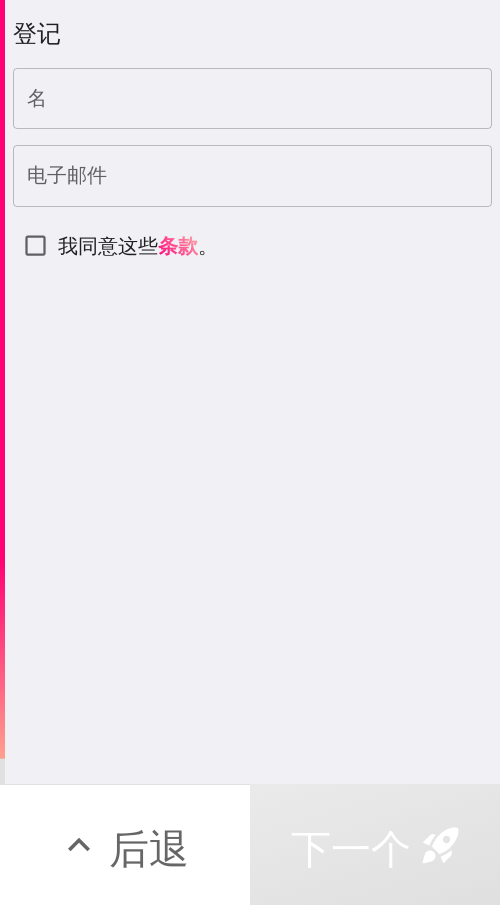 click on "名" at bounding box center (252, 99) 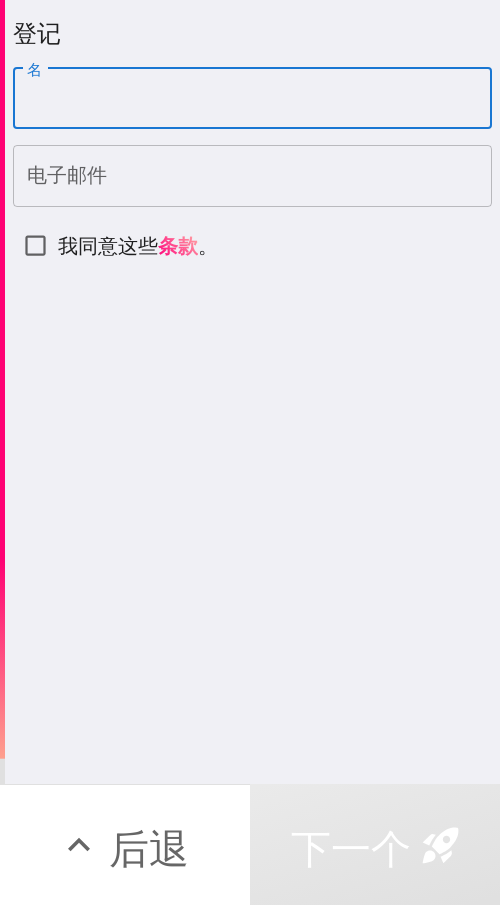 paste on "[FIRST]" 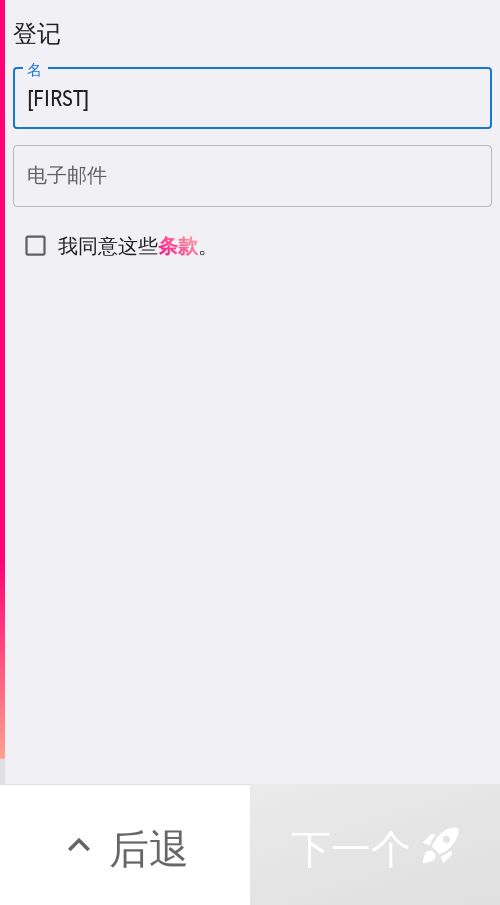 type on "[FIRST]" 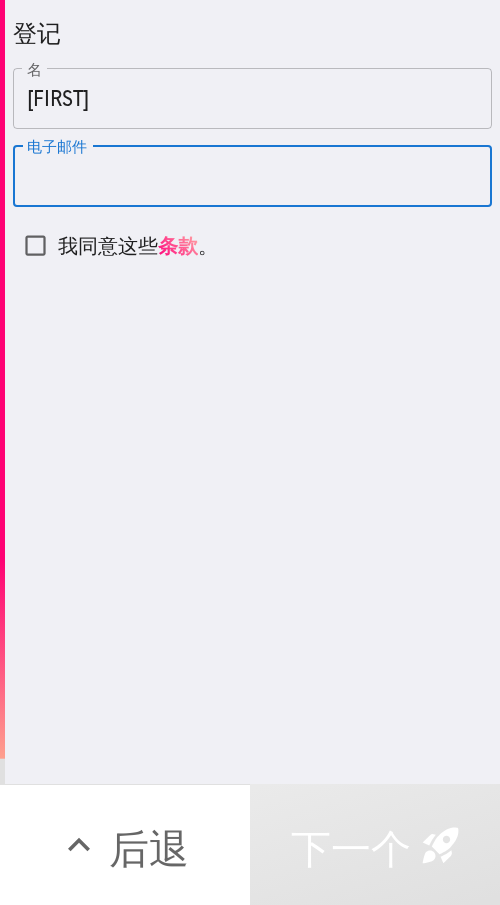 click on "电子邮件" at bounding box center (252, 176) 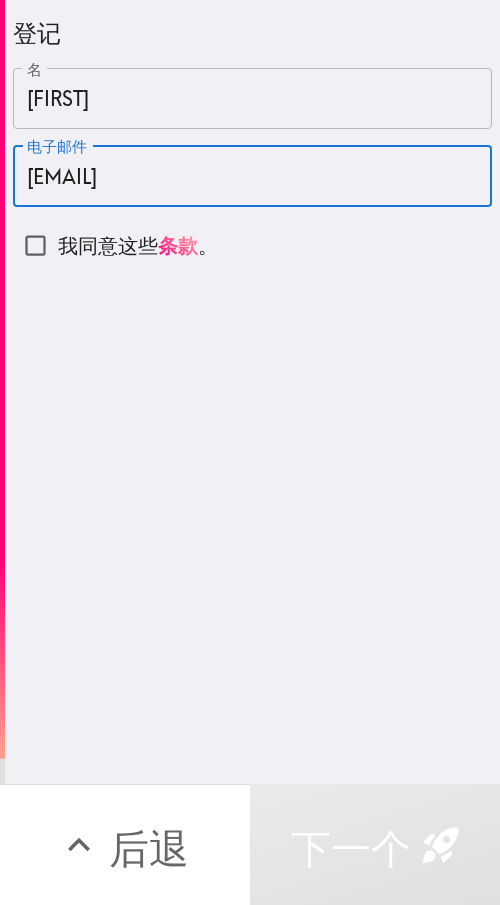 type on "[EMAIL]" 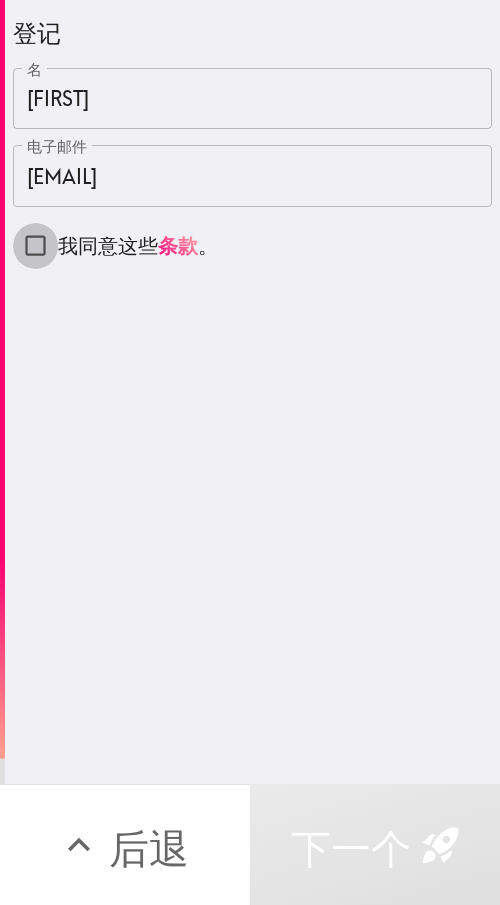 click on "我同意这些 条款 。" at bounding box center (35, 245) 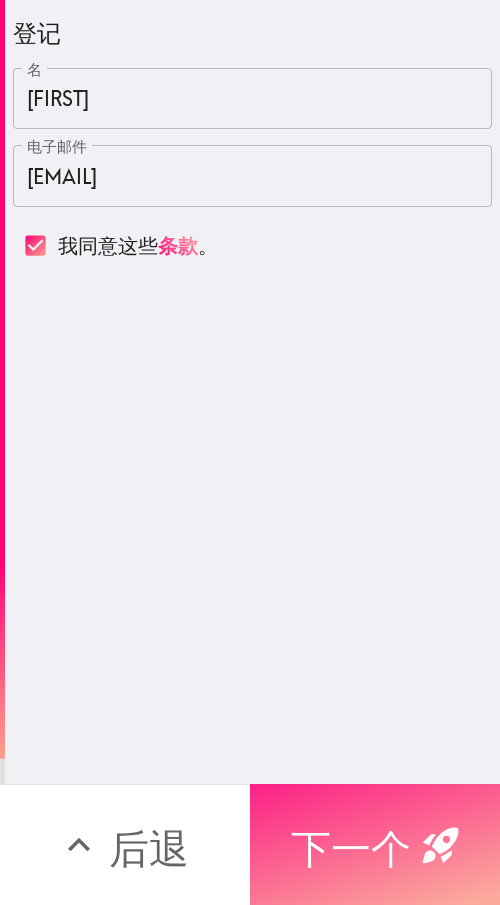 click on "下一个" at bounding box center (351, 848) 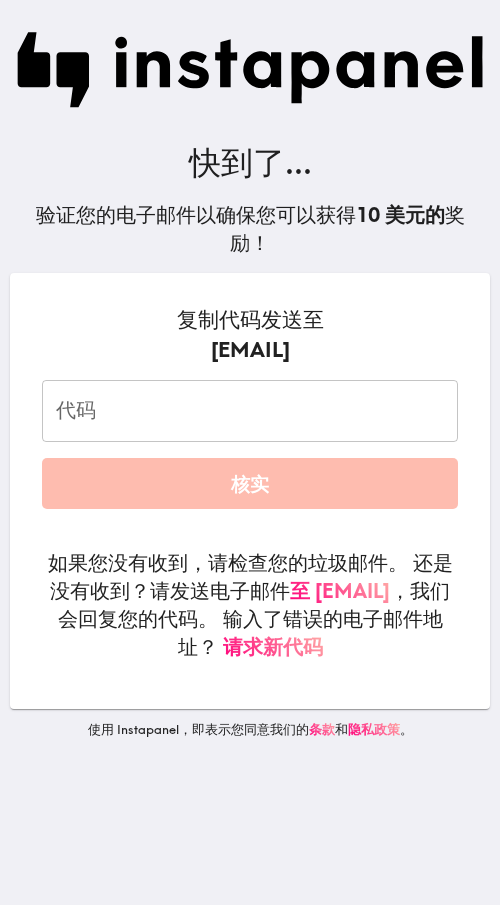click on "代码" at bounding box center (250, 411) 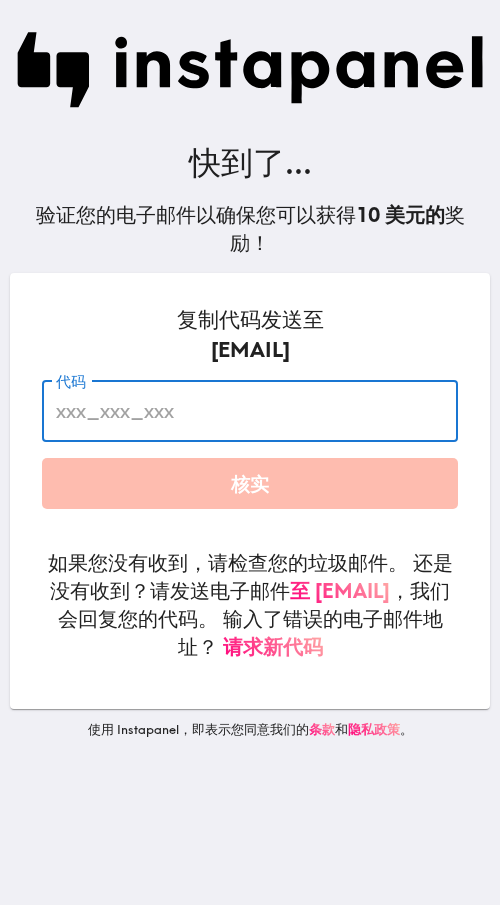 paste on "Yy8_NYT_Dyu" 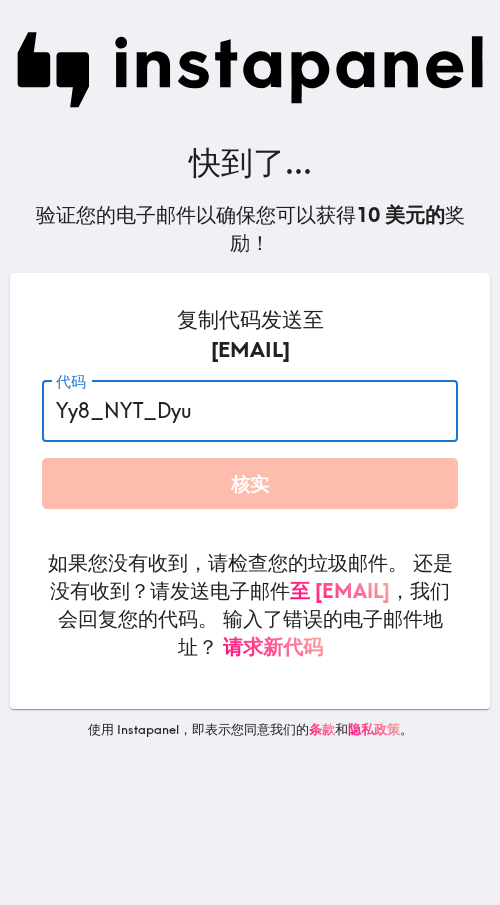 type on "Yy8_NYT_Dyu" 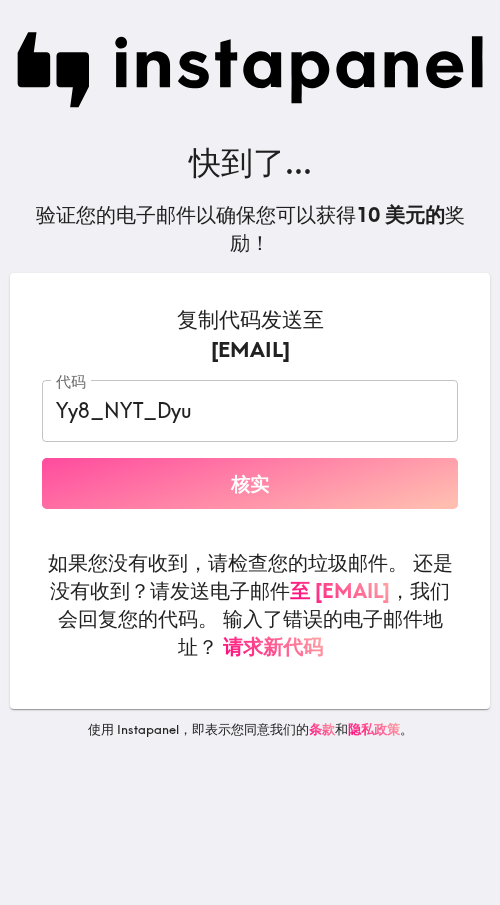 click on "核实" at bounding box center [250, 483] 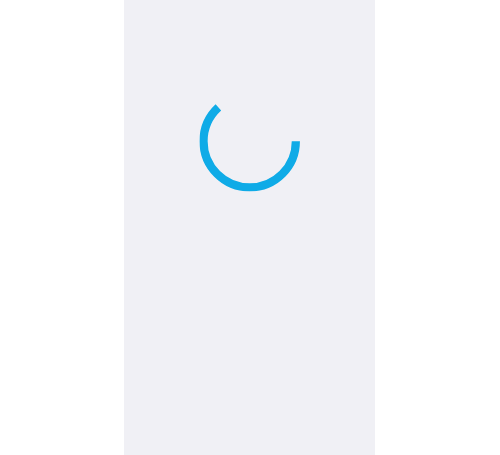 scroll, scrollTop: 0, scrollLeft: 0, axis: both 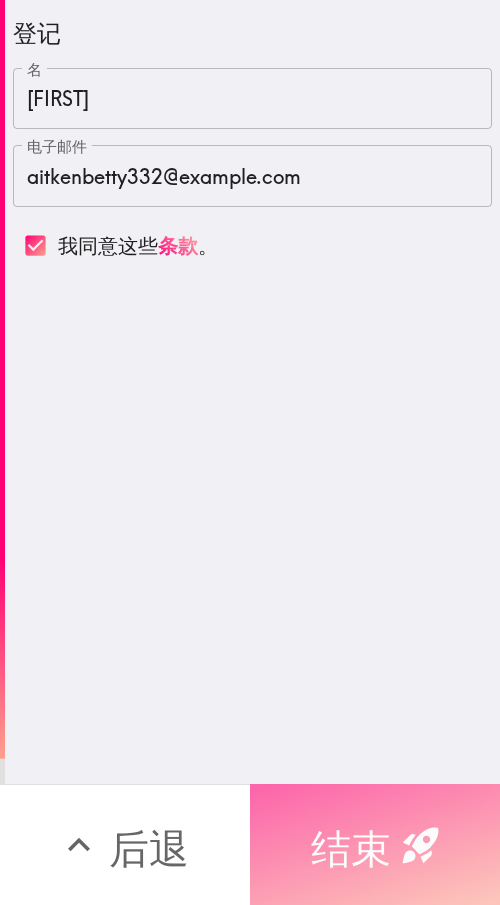 click on "结束" at bounding box center [351, 845] 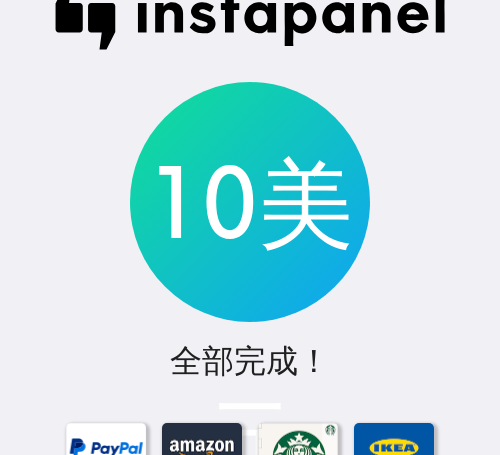 scroll, scrollTop: 0, scrollLeft: 0, axis: both 